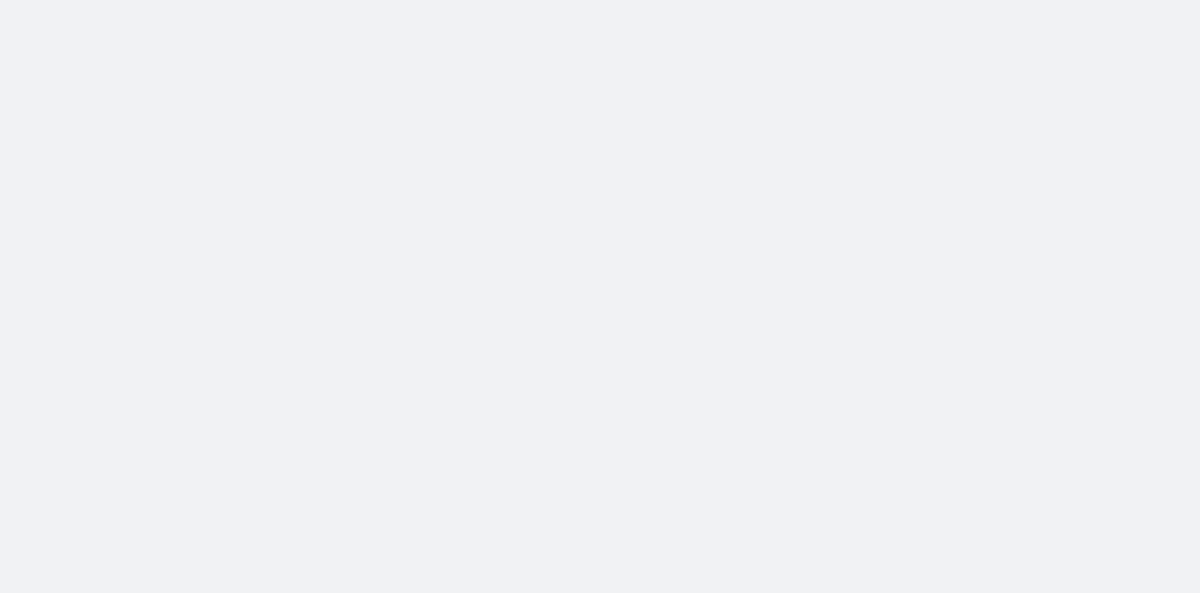 scroll, scrollTop: 0, scrollLeft: 0, axis: both 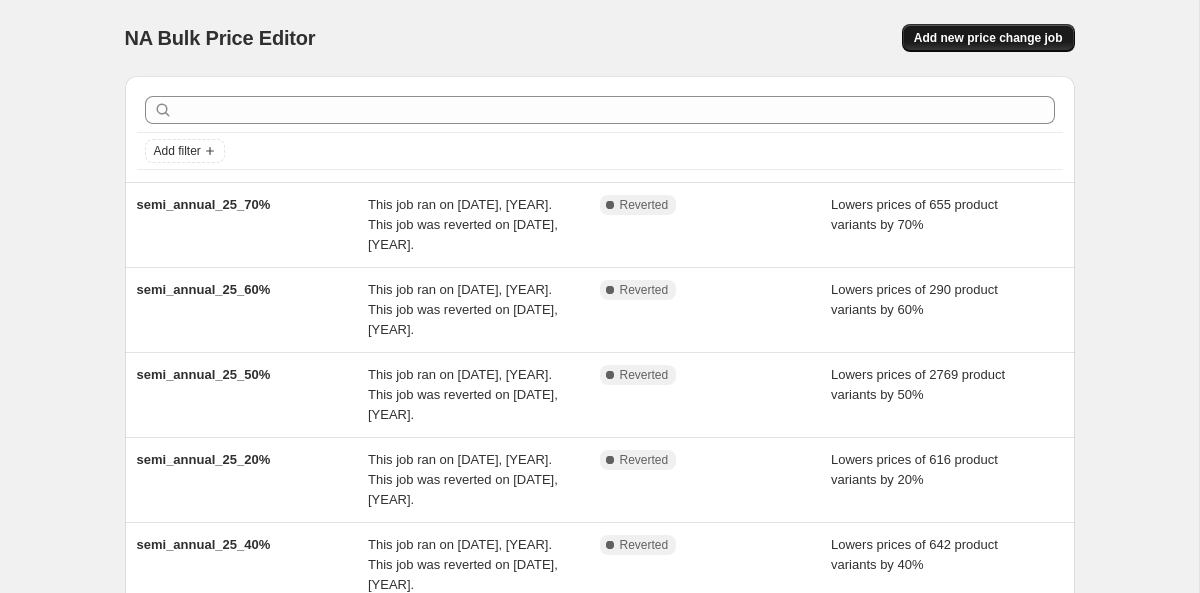 click on "Add new price change job" at bounding box center (988, 38) 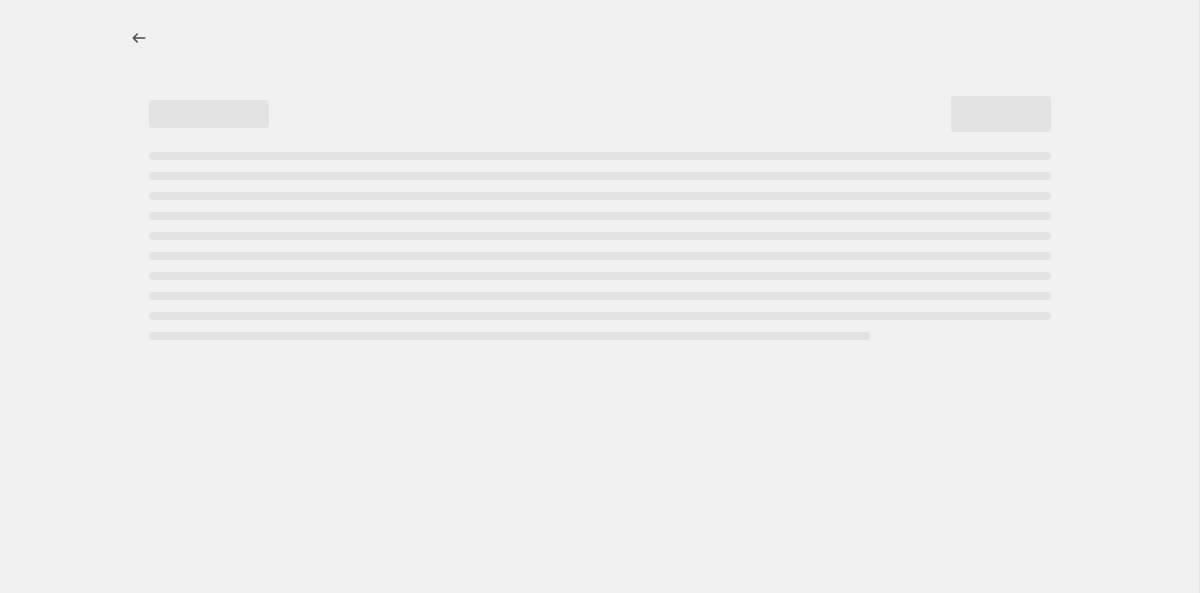 select on "percentage" 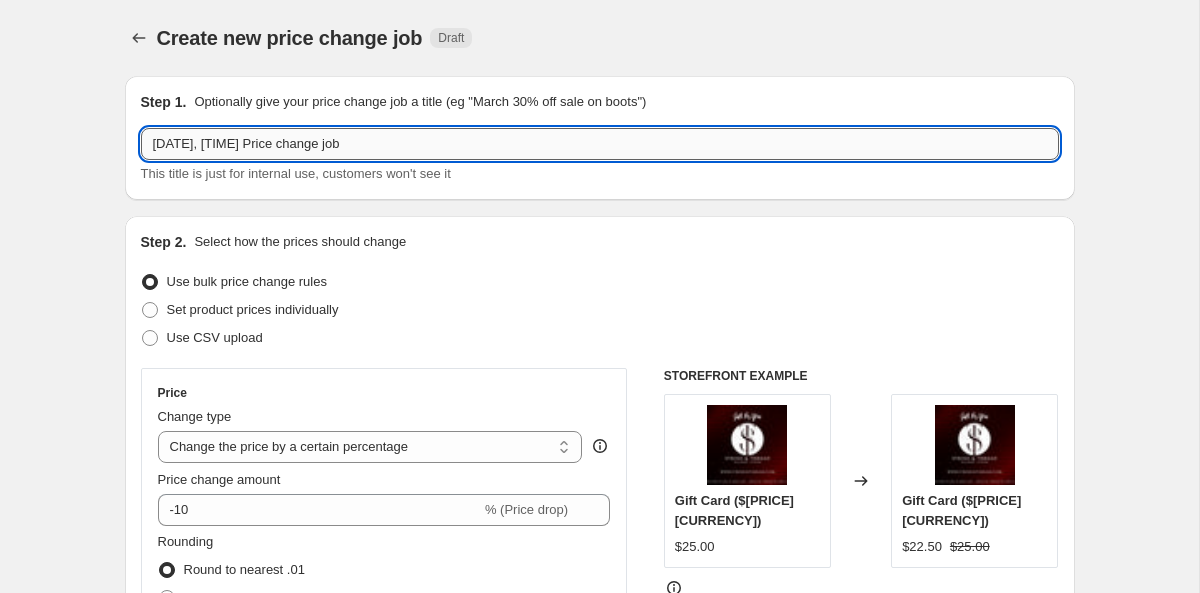 click on "[DATE], [TIME] Price change job" at bounding box center (600, 144) 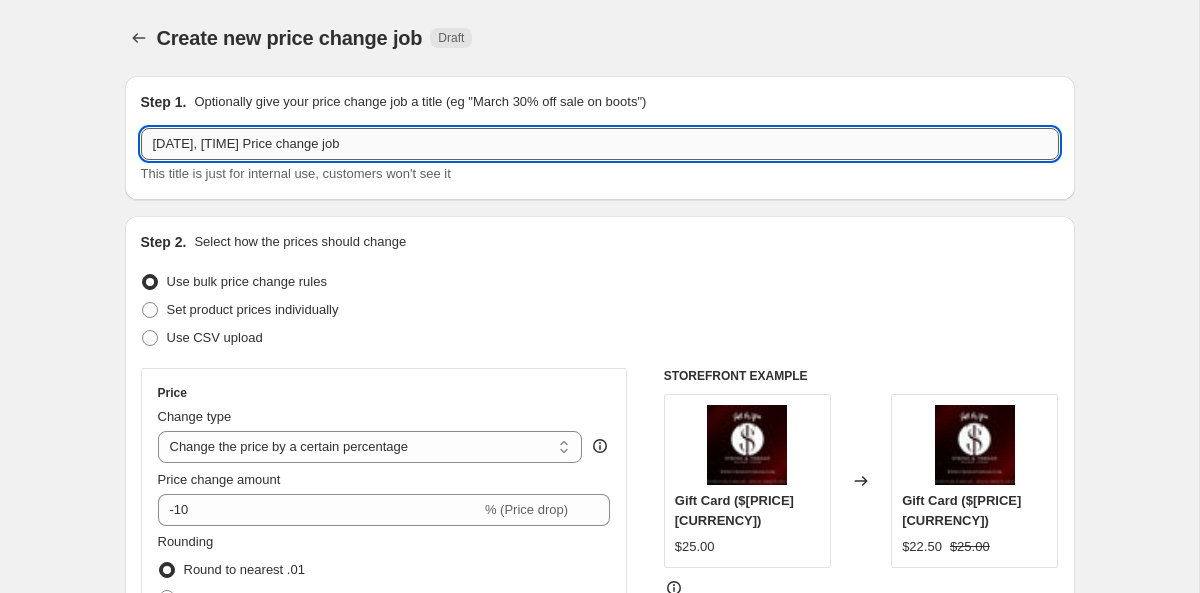 paste on "aug25c40" 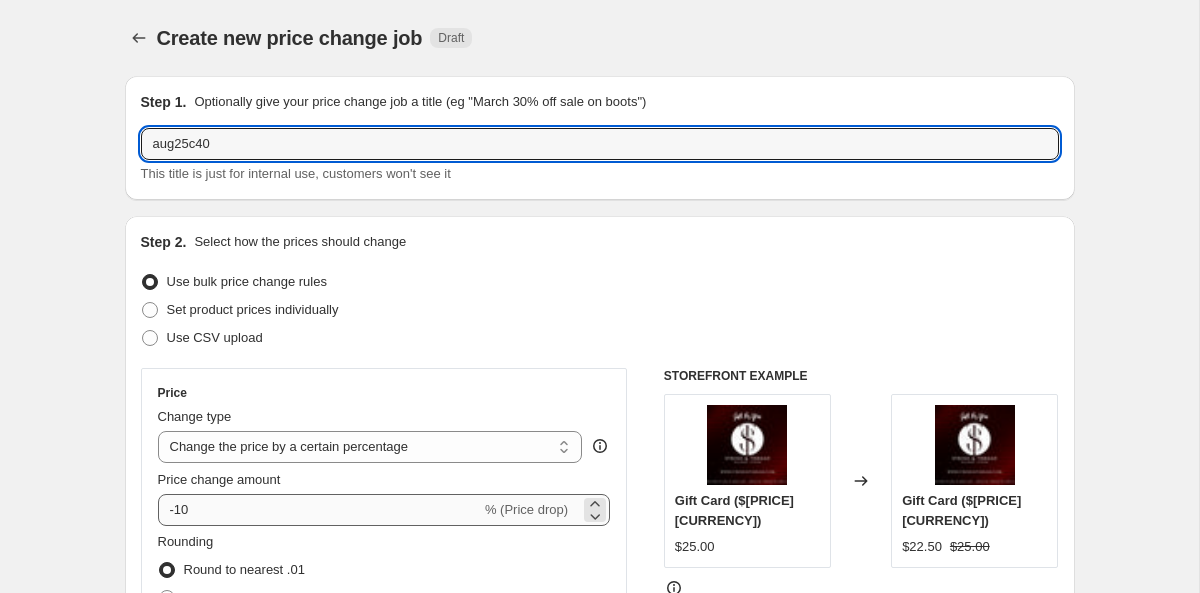 type on "aug25c40" 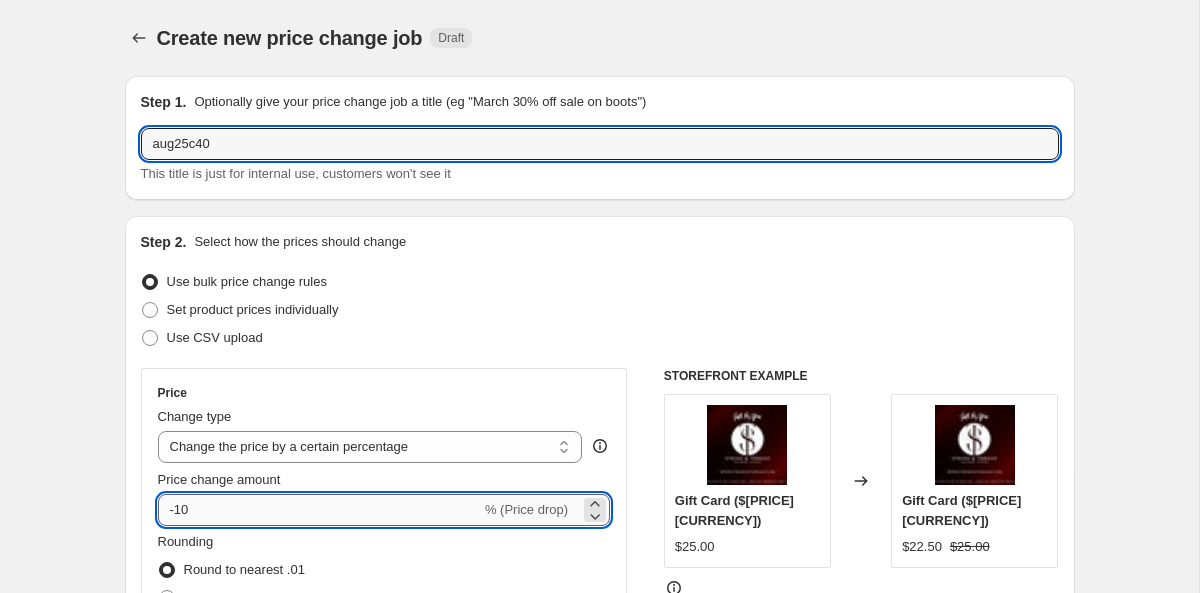click on "-10" at bounding box center (319, 510) 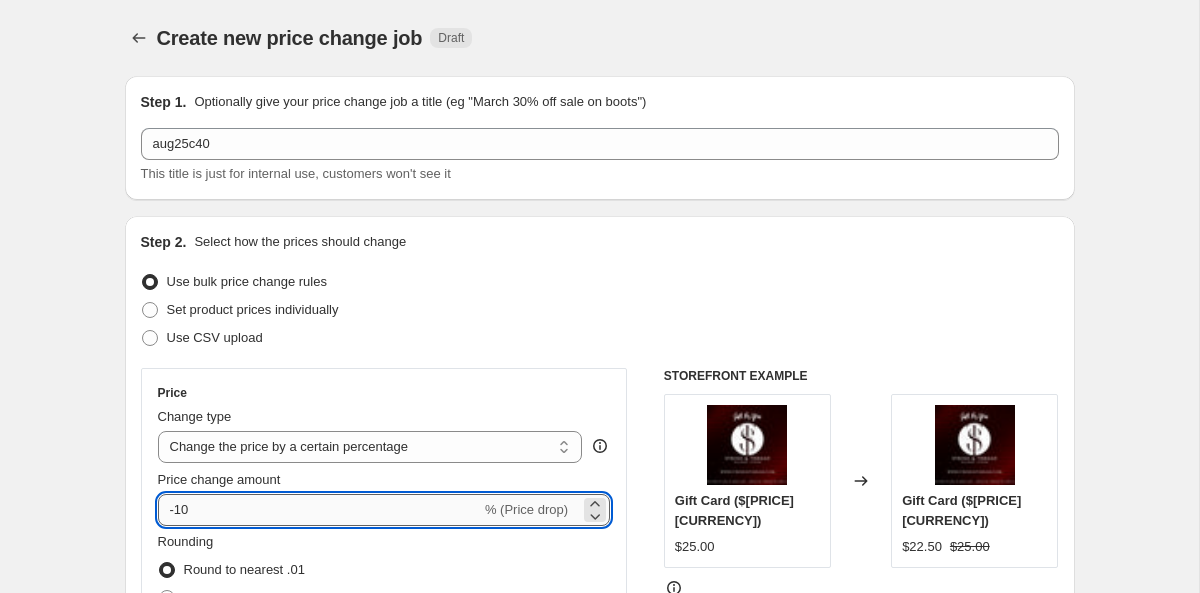 type on "-1" 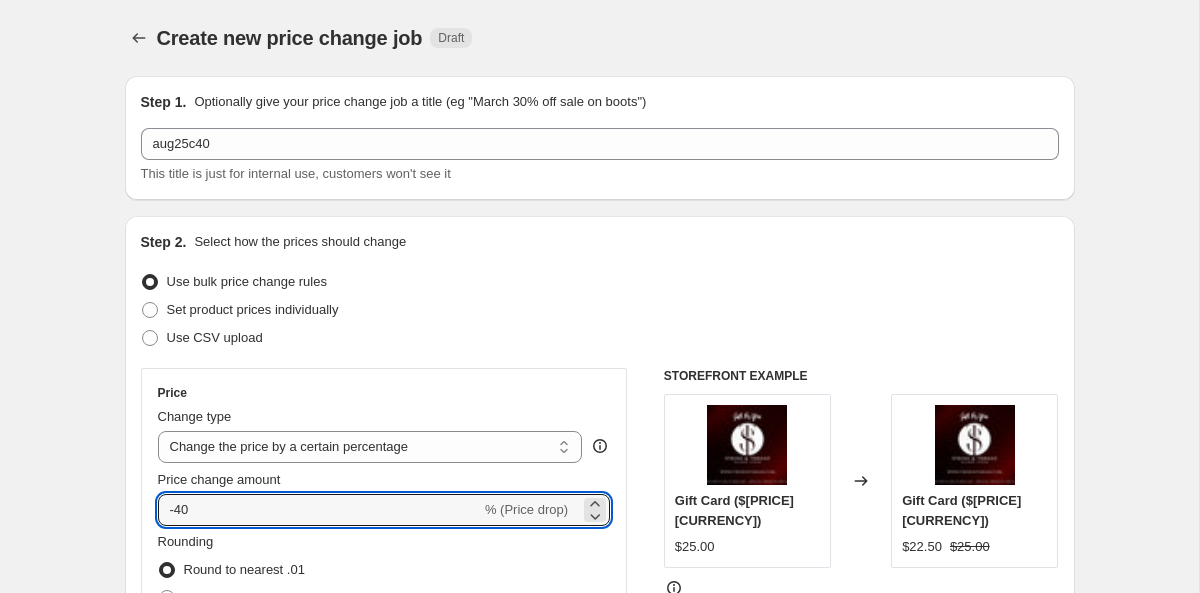 type on "-40" 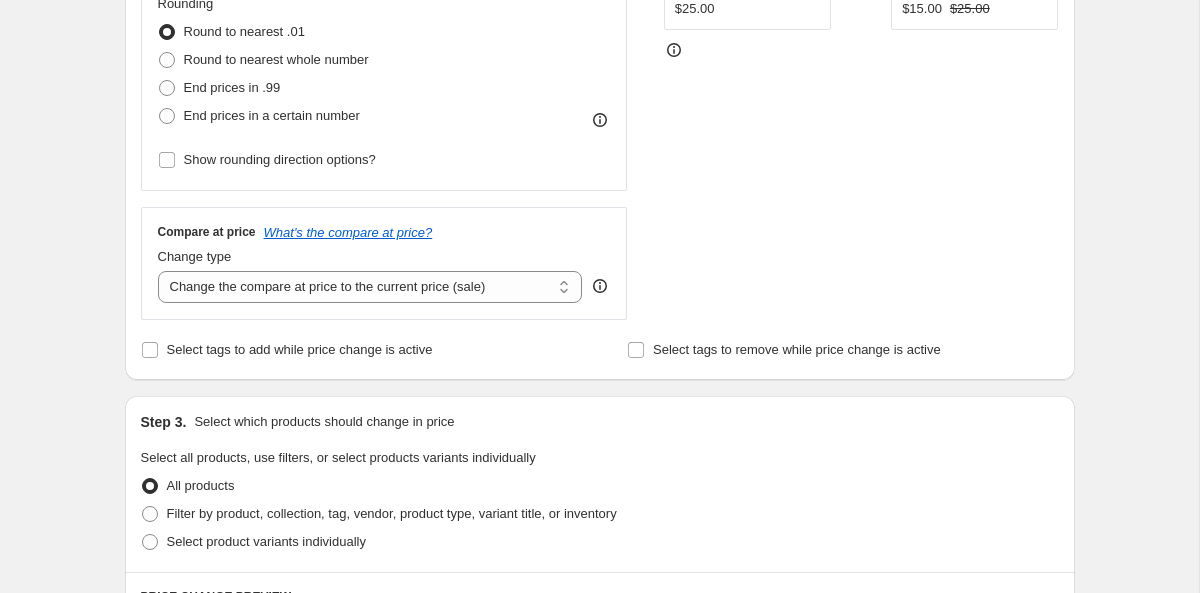 scroll, scrollTop: 546, scrollLeft: 0, axis: vertical 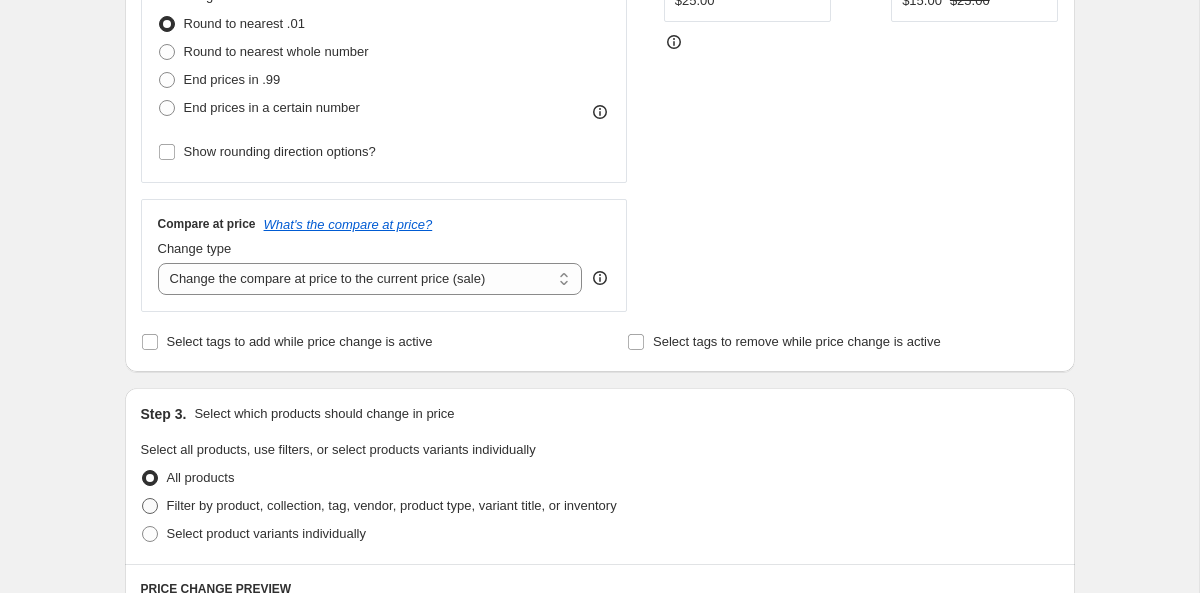 click on "Filter by product, collection, tag, vendor, product type, variant title, or inventory" at bounding box center (392, 505) 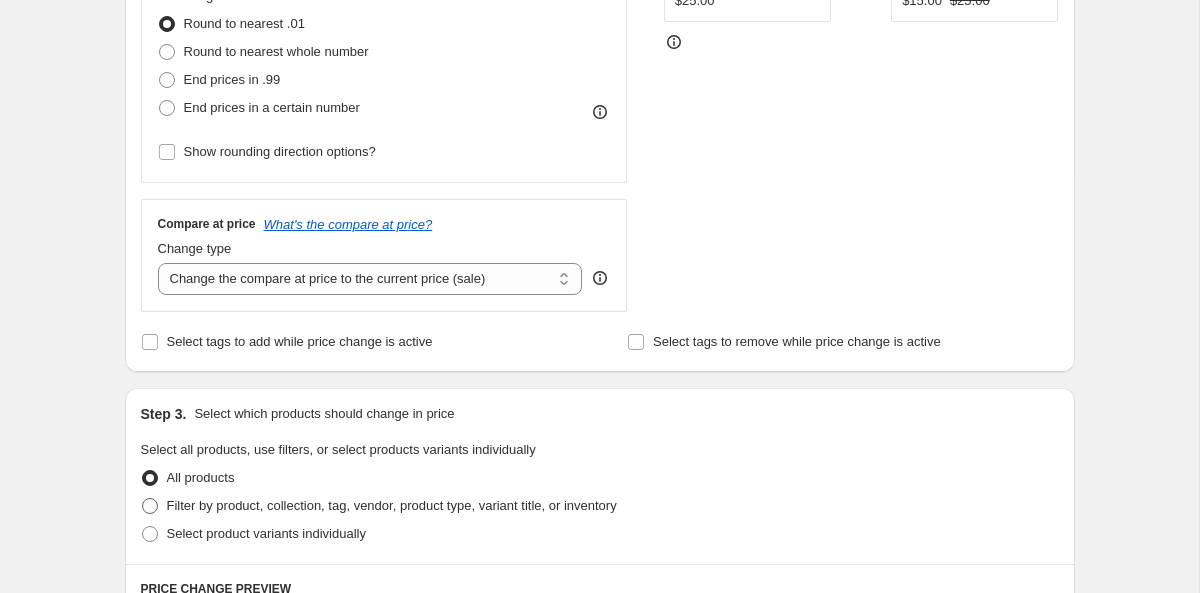 radio on "true" 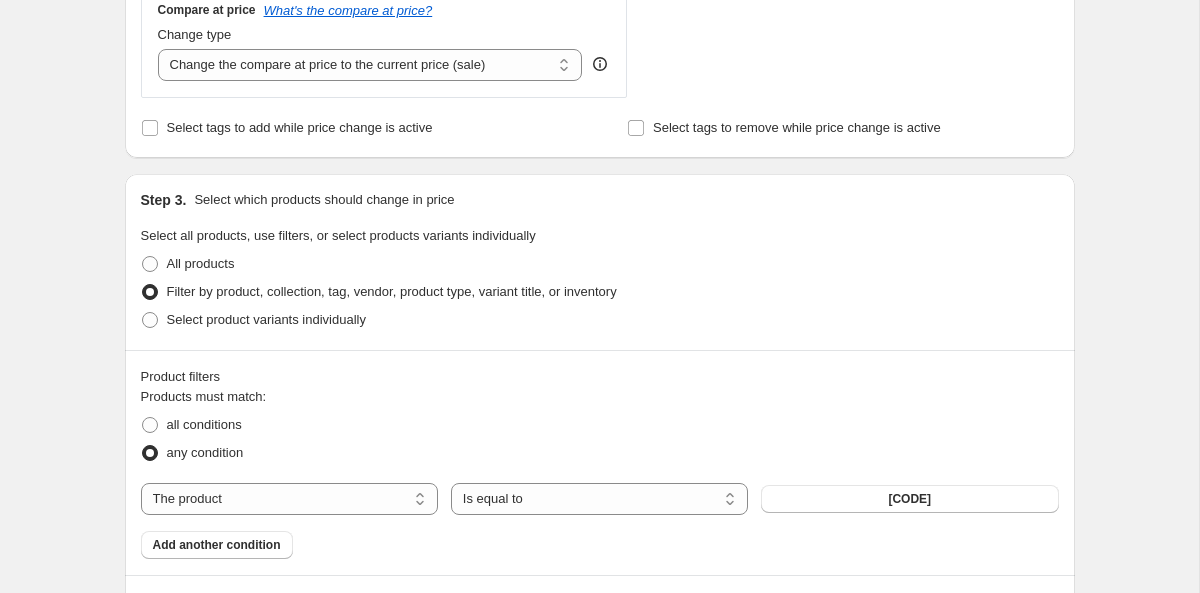 scroll, scrollTop: 791, scrollLeft: 0, axis: vertical 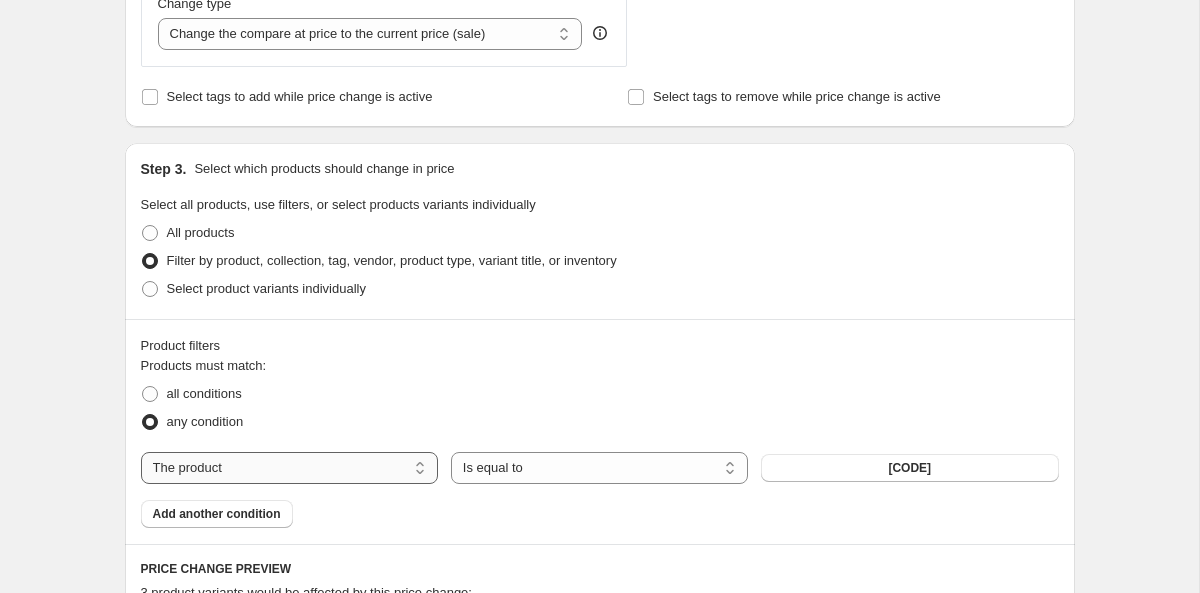 click on "The product The product's collection The product's tag The product's vendor The product's type The product's status The variant's title Inventory quantity" at bounding box center (289, 468) 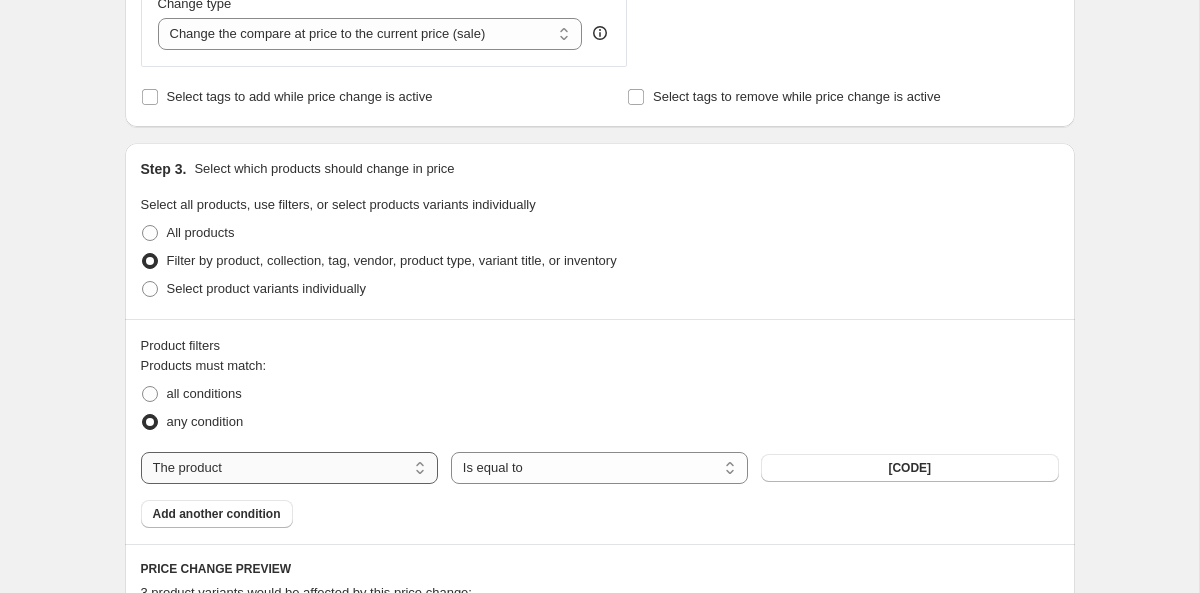 select on "tag" 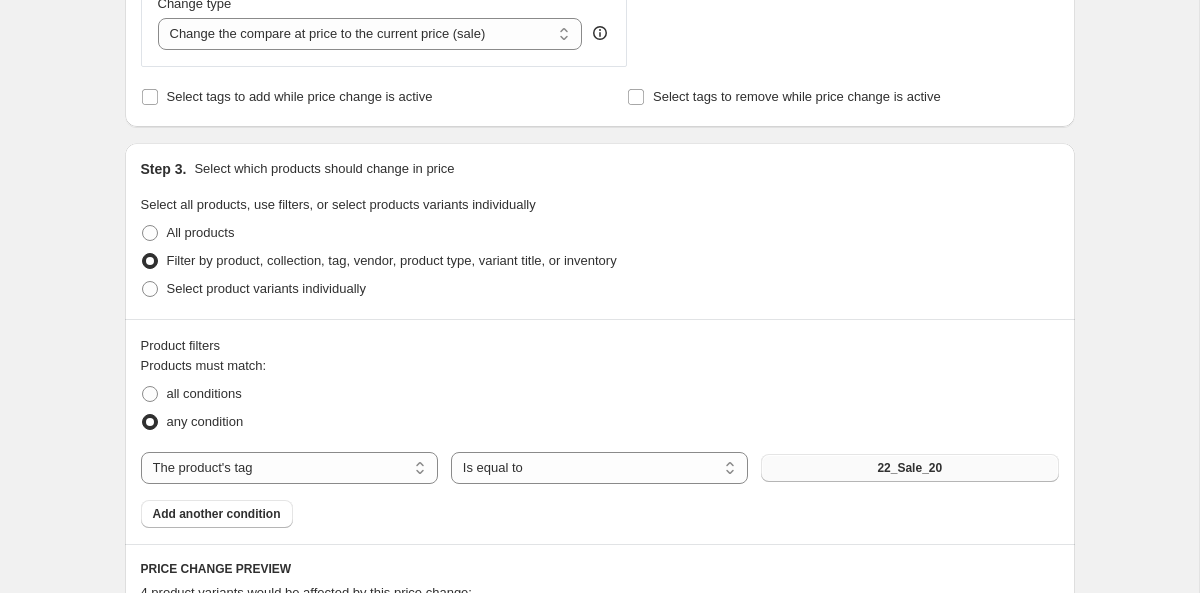 click on "22_Sale_20" at bounding box center [909, 468] 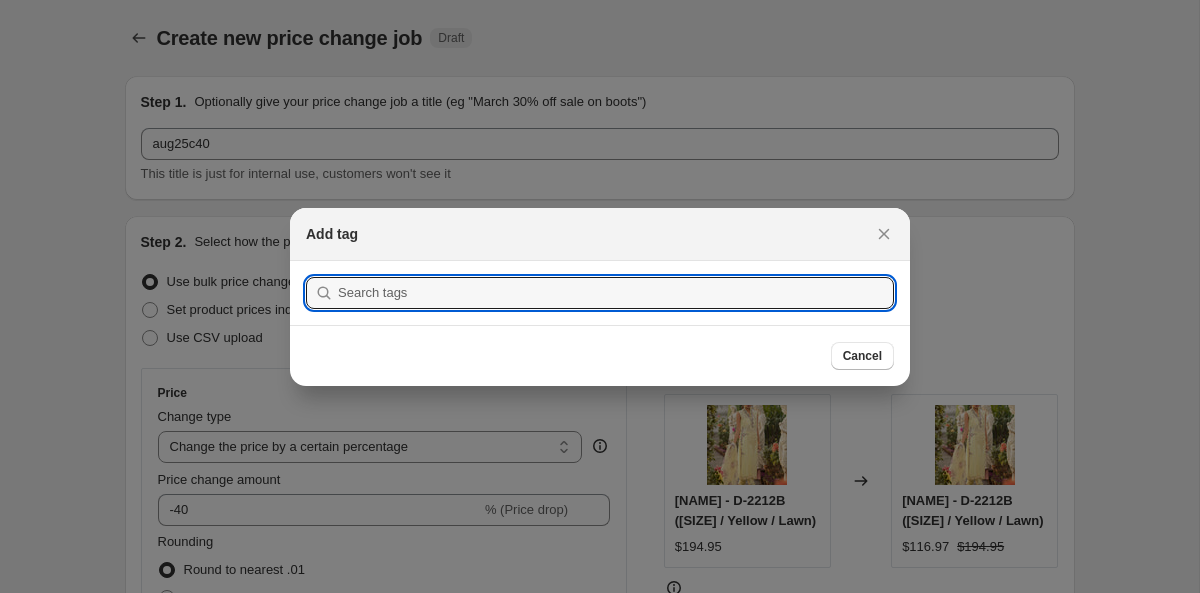scroll, scrollTop: 791, scrollLeft: 0, axis: vertical 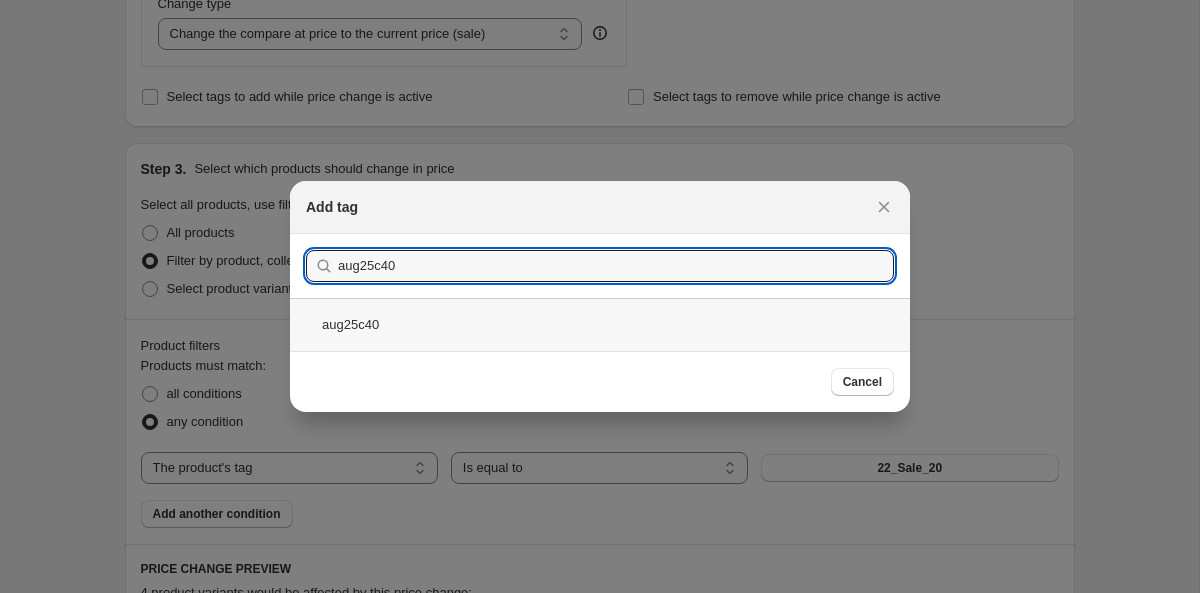 type on "aug25c40" 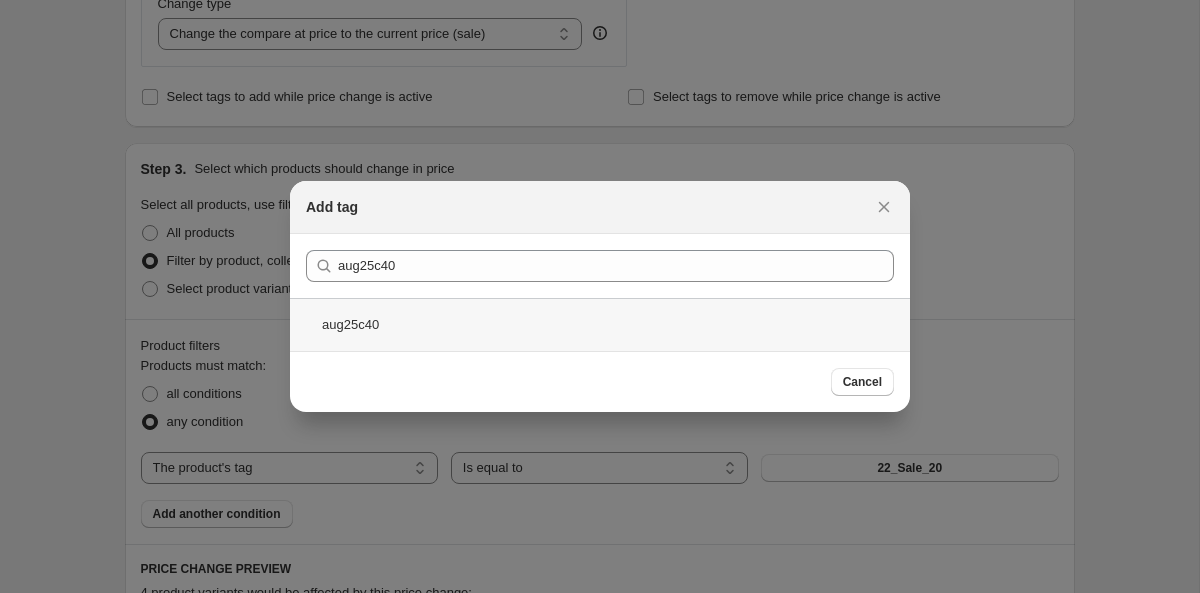 click on "aug25c40" at bounding box center [600, 324] 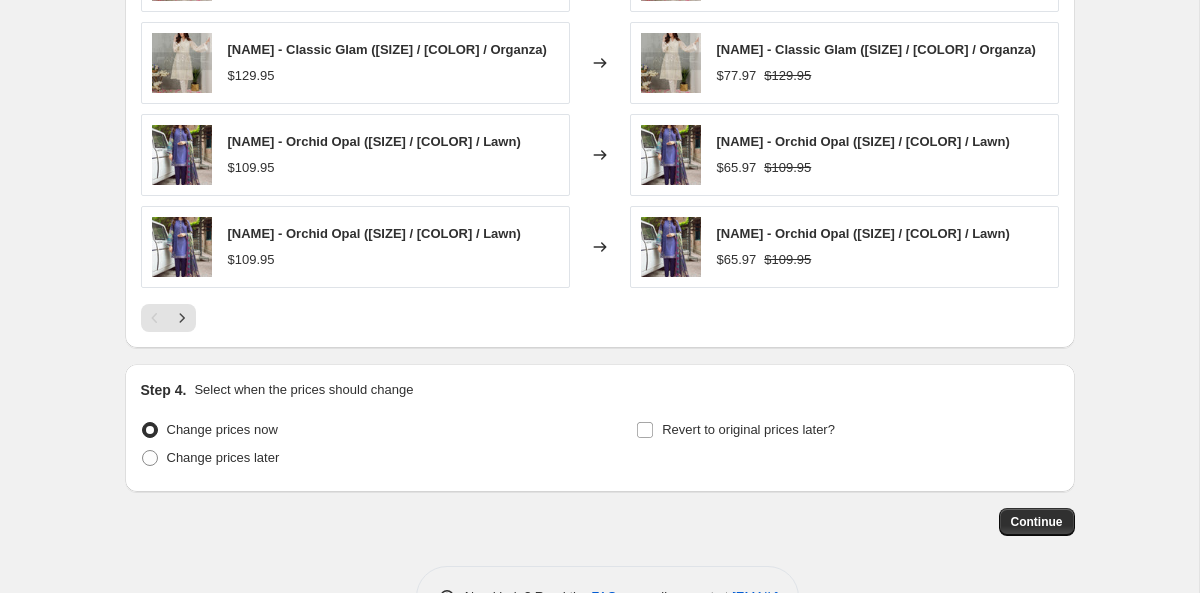 scroll, scrollTop: 1631, scrollLeft: 0, axis: vertical 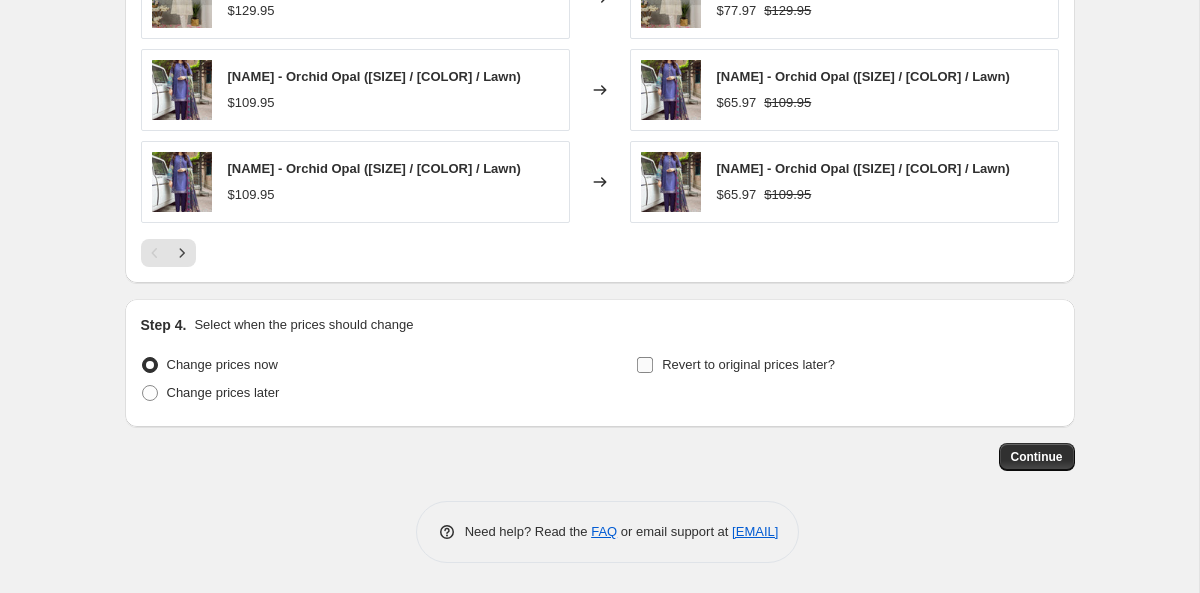 click on "Revert to original prices later?" at bounding box center [735, 365] 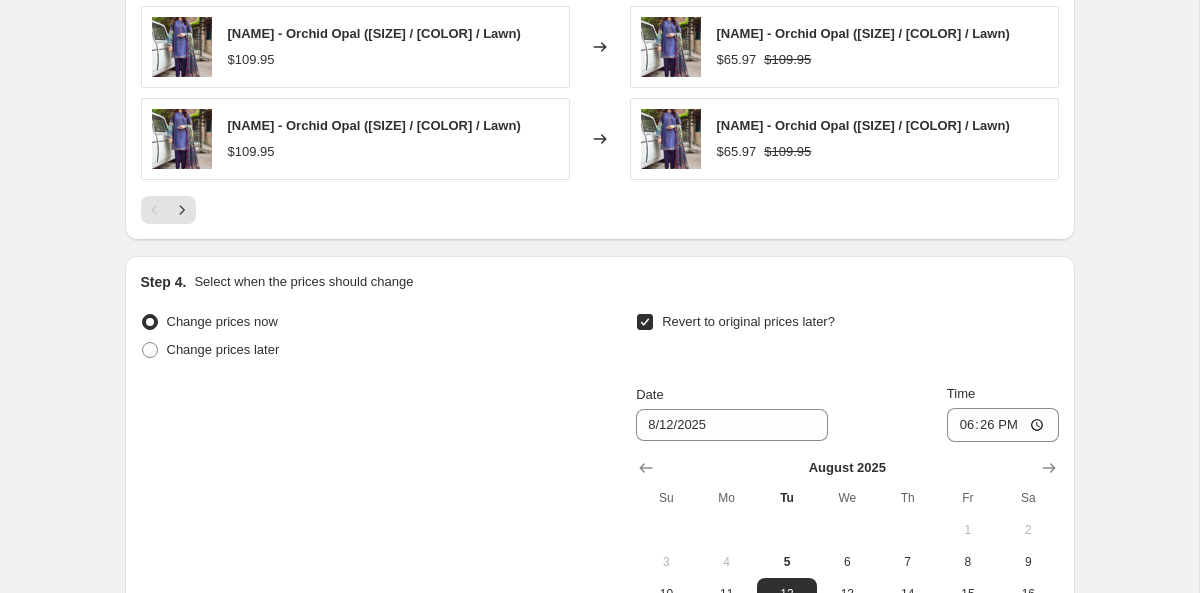 scroll, scrollTop: 1702, scrollLeft: 0, axis: vertical 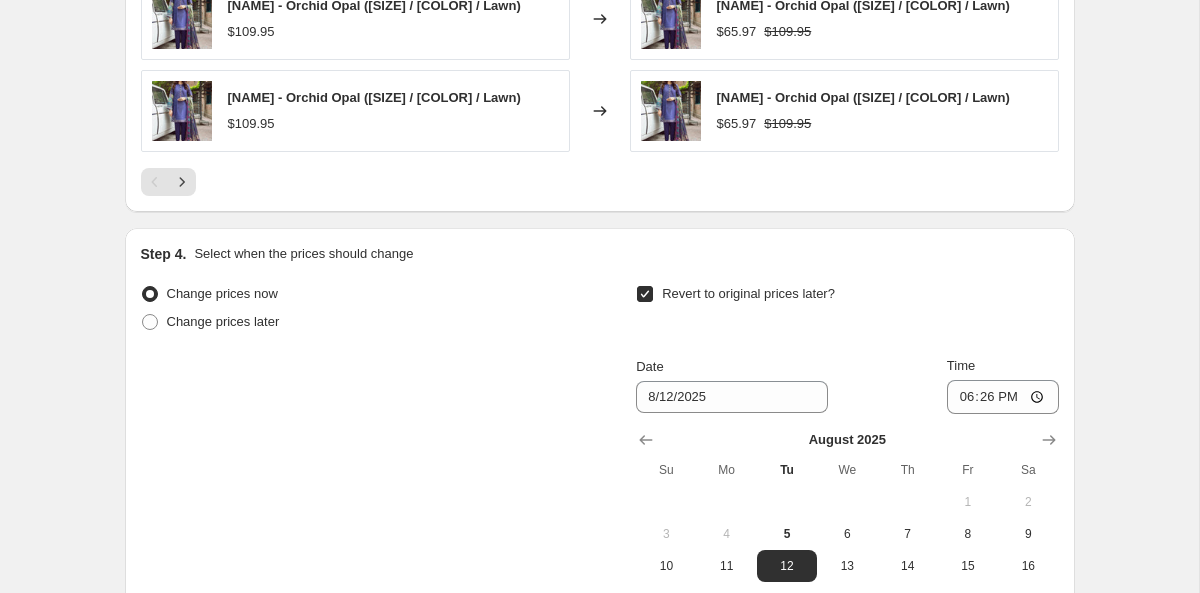 drag, startPoint x: 824, startPoint y: 296, endPoint x: 745, endPoint y: 285, distance: 79.762146 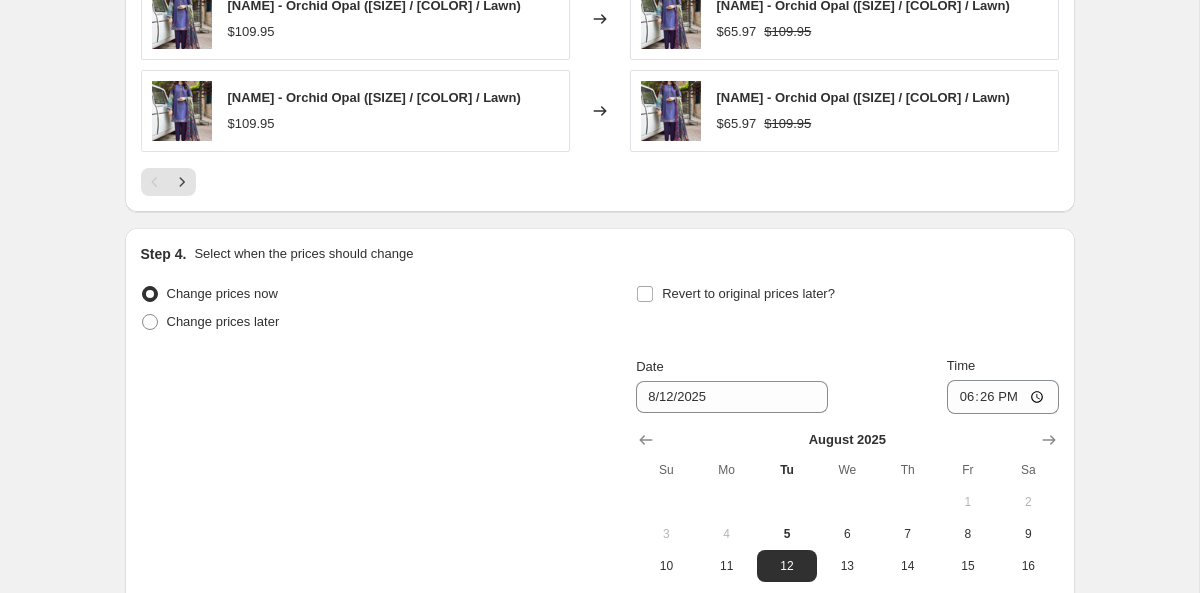 scroll, scrollTop: 1631, scrollLeft: 0, axis: vertical 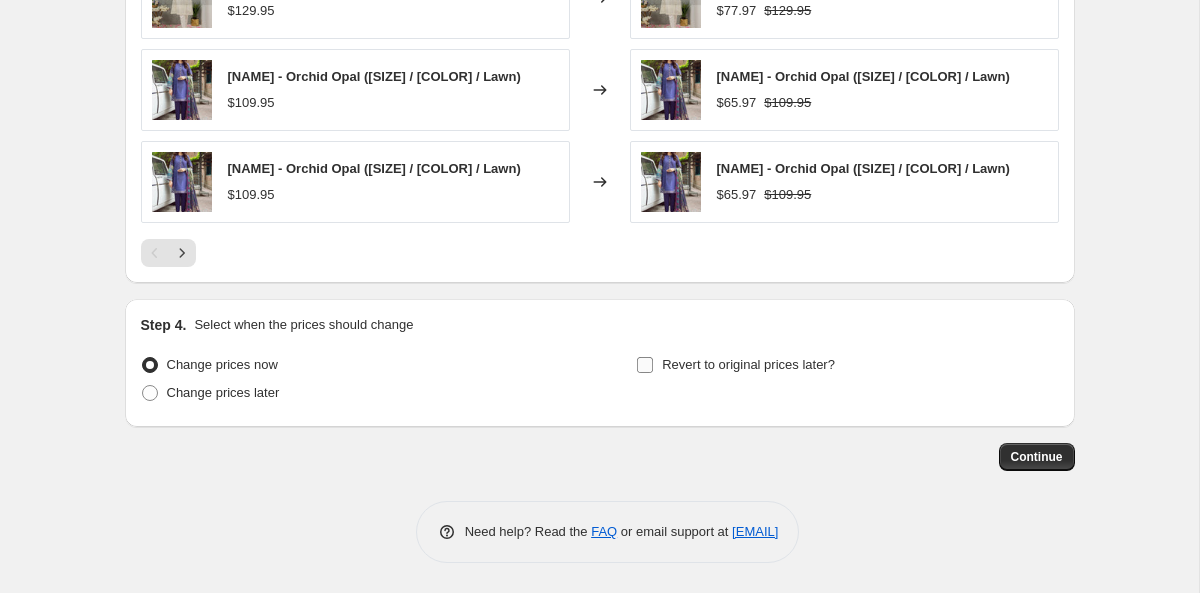click on "Revert to original prices later?" at bounding box center [748, 364] 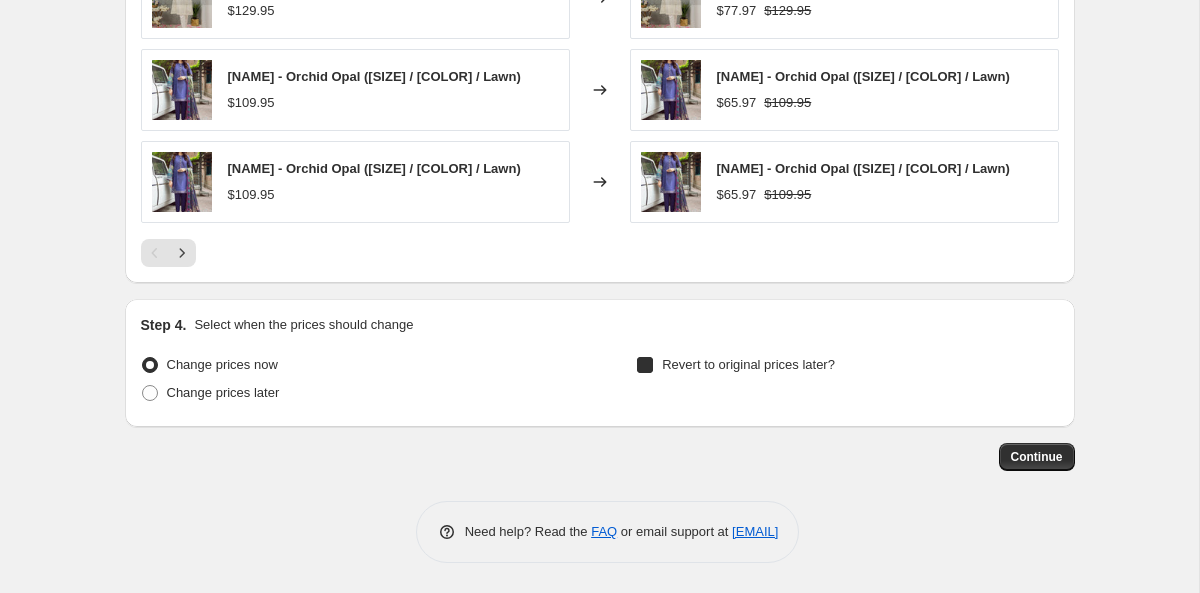 checkbox on "true" 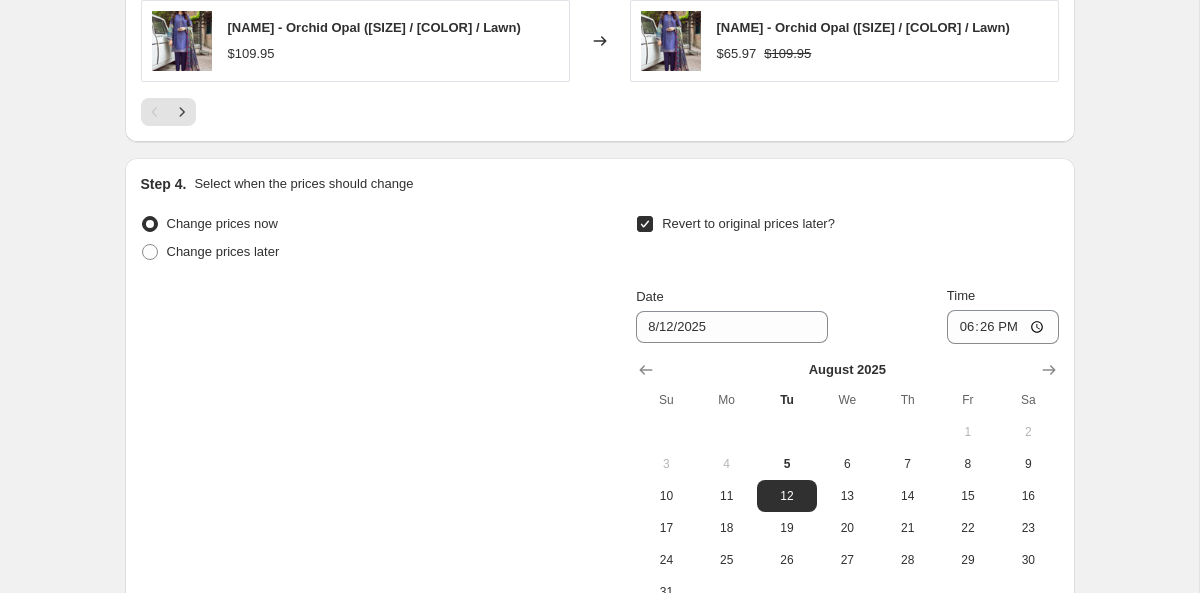 scroll, scrollTop: 1777, scrollLeft: 0, axis: vertical 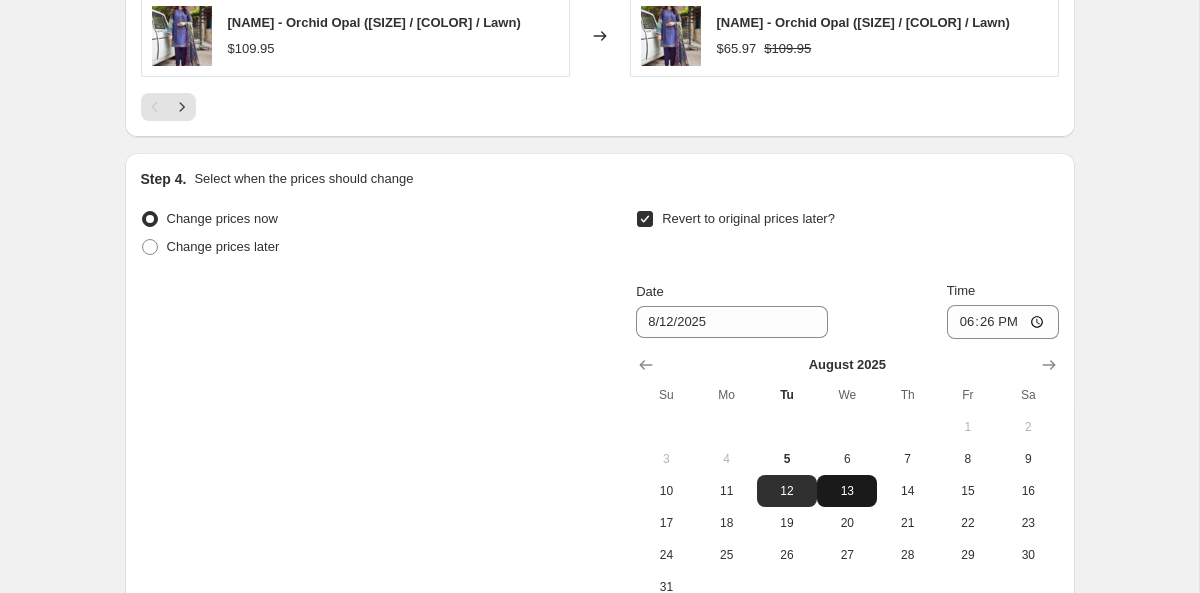 click on "13" at bounding box center (847, 491) 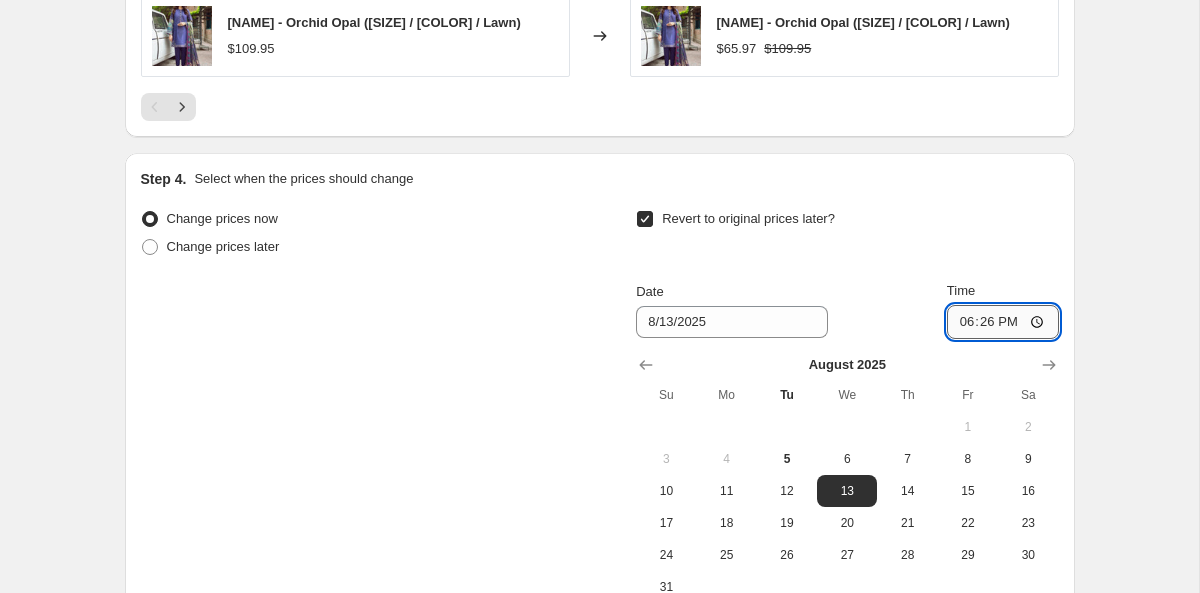 click on "18:26" at bounding box center [1003, 322] 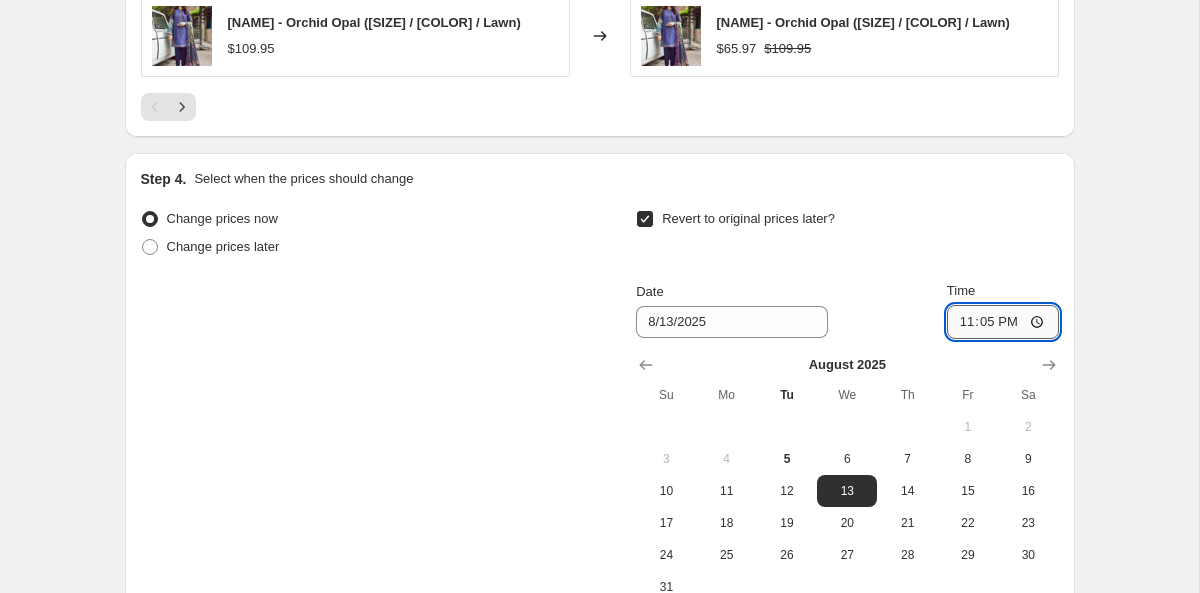 type on "23:59" 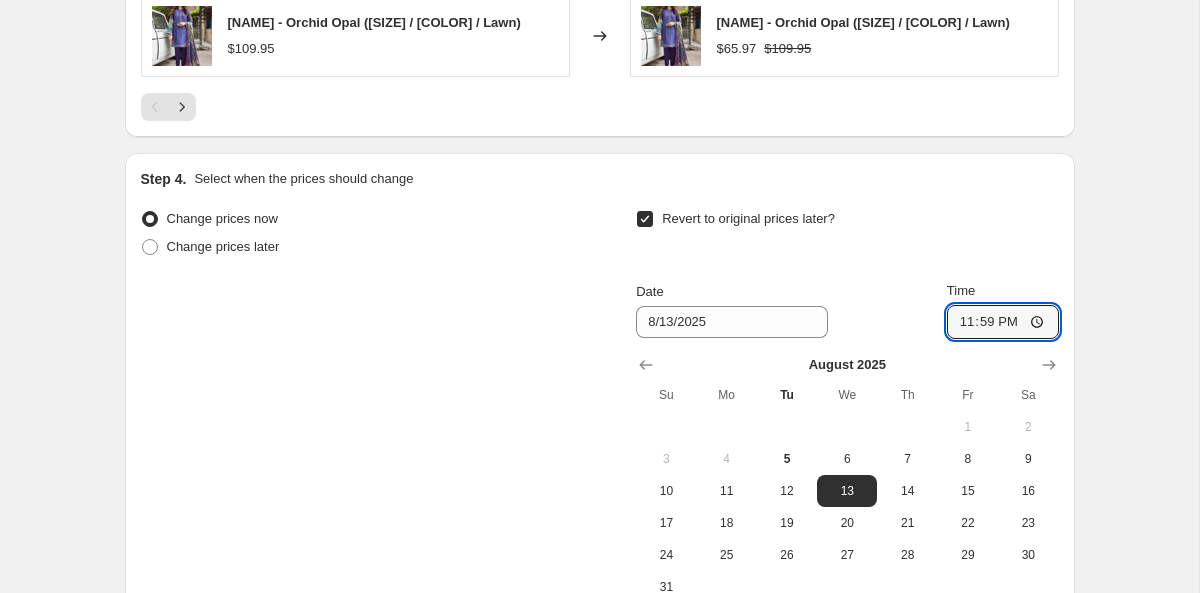 click on "Revert to original prices later?" at bounding box center [847, 235] 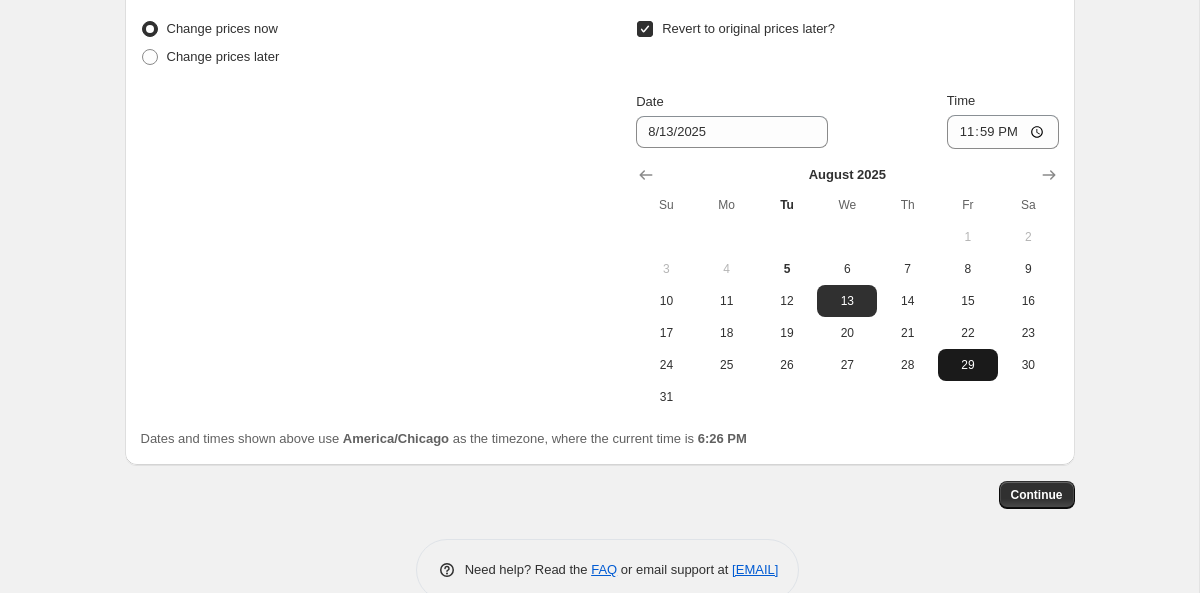 scroll, scrollTop: 1990, scrollLeft: 0, axis: vertical 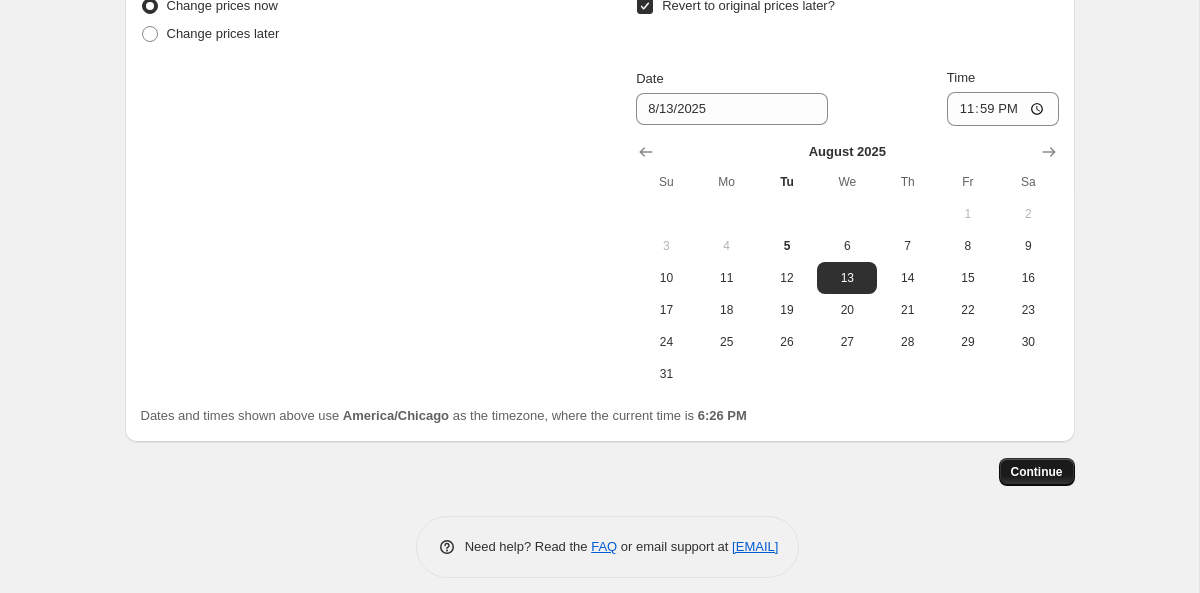 click on "Continue" at bounding box center [1037, 472] 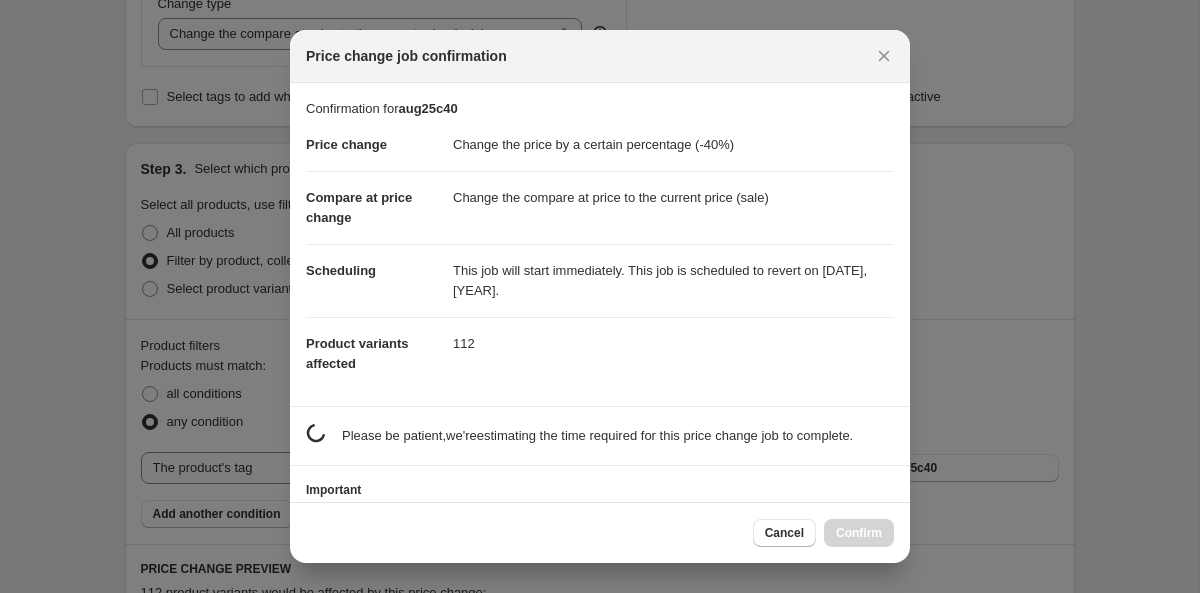 scroll, scrollTop: 0, scrollLeft: 0, axis: both 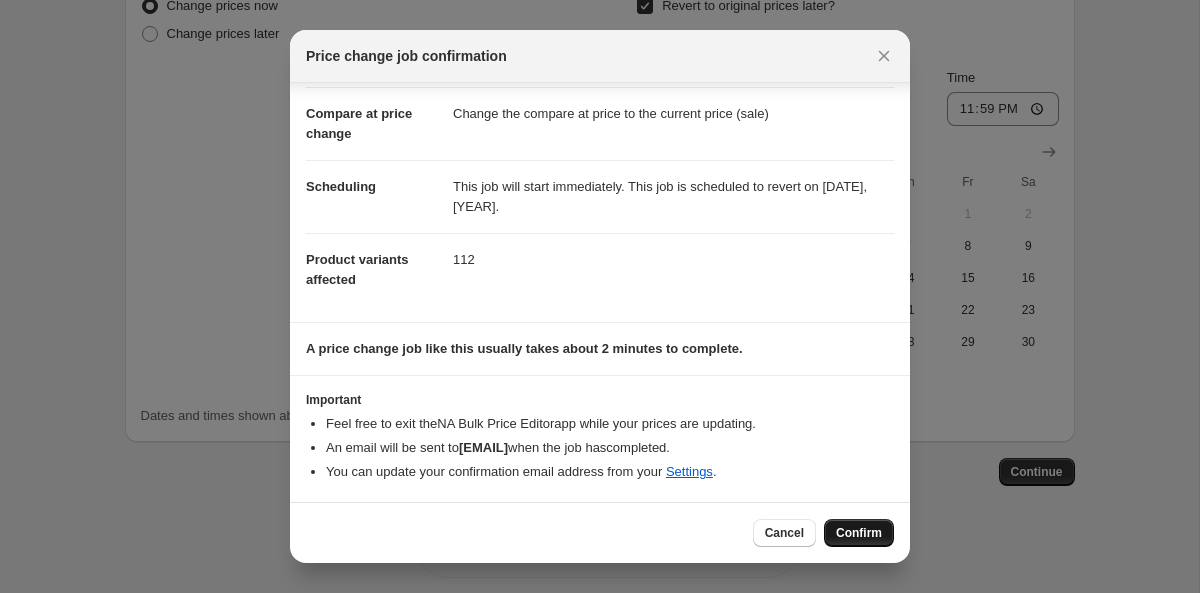 click on "Confirm" at bounding box center [859, 533] 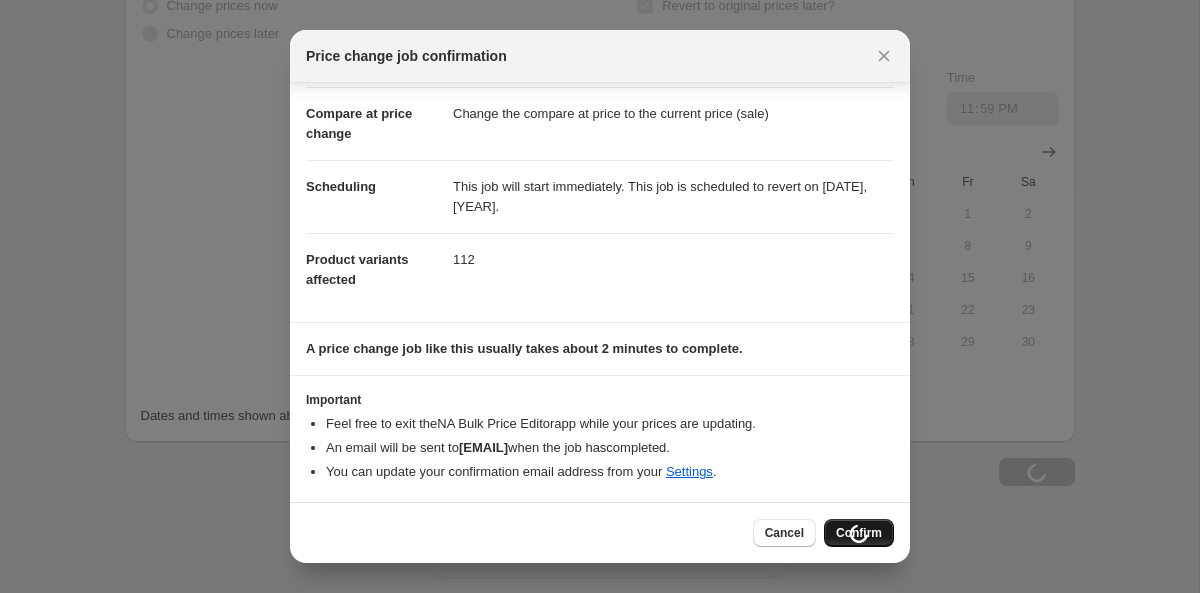 scroll, scrollTop: 2058, scrollLeft: 0, axis: vertical 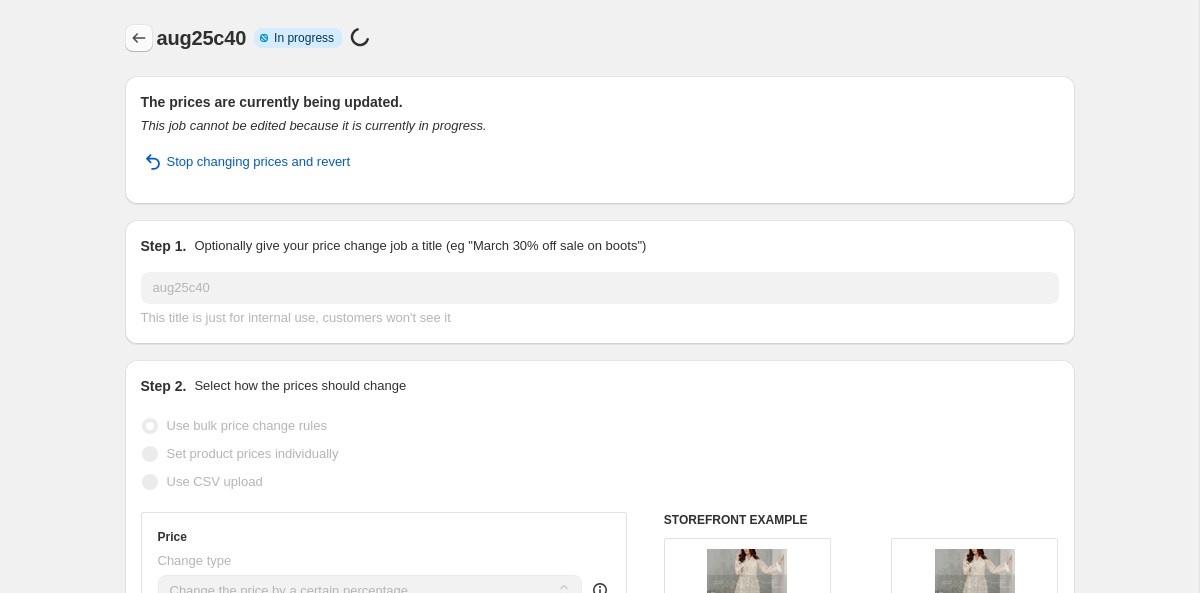 click 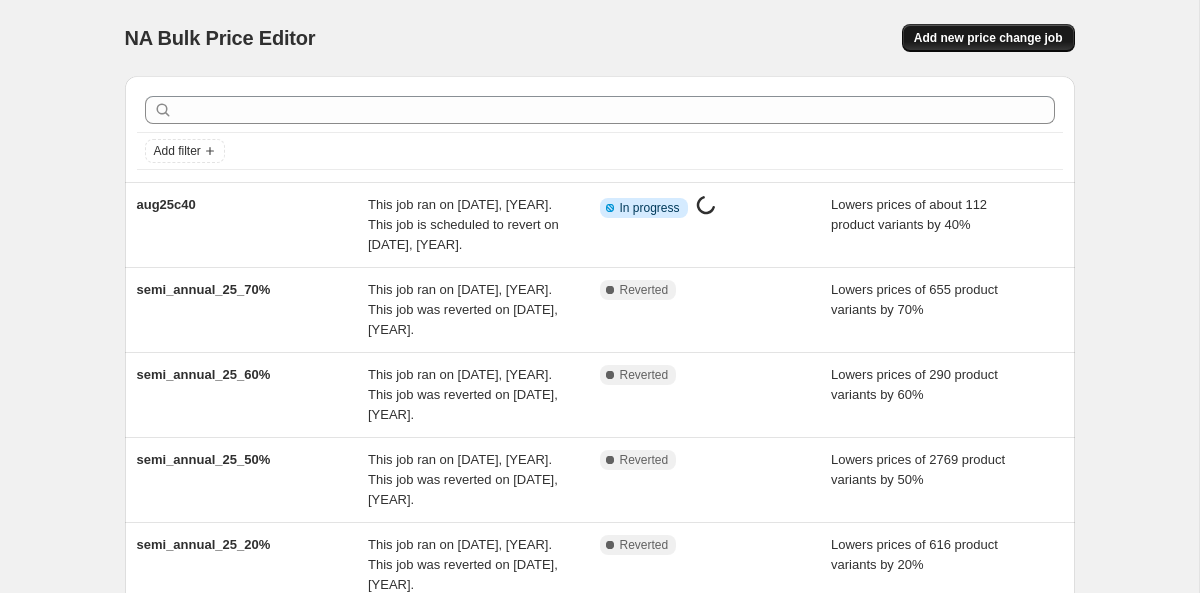click on "Add new price change job" at bounding box center (988, 38) 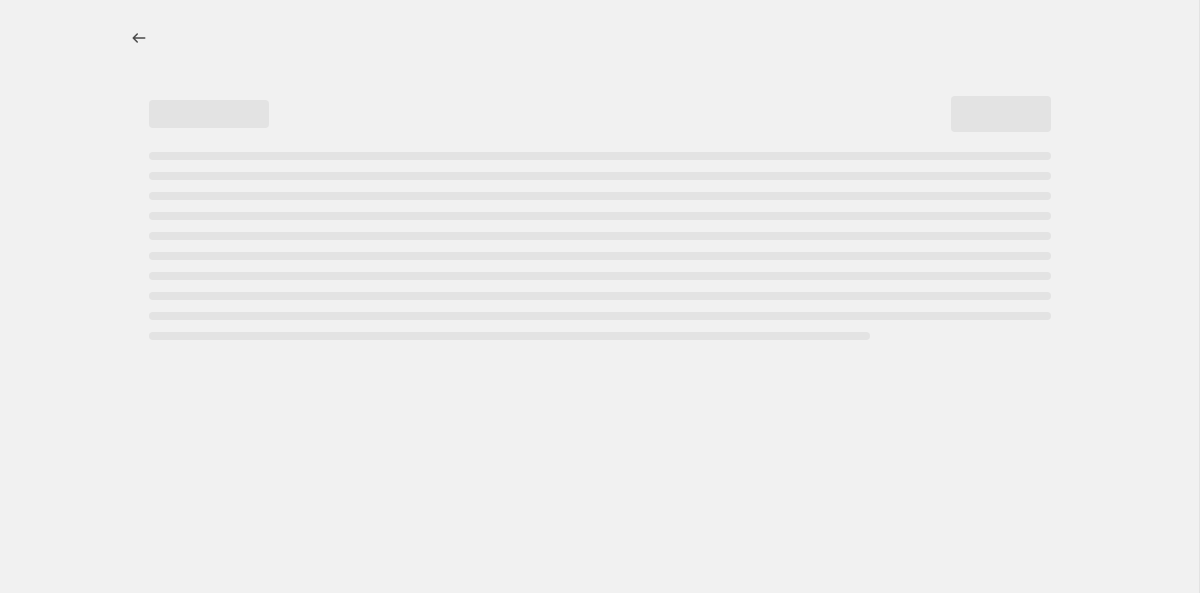 select on "percentage" 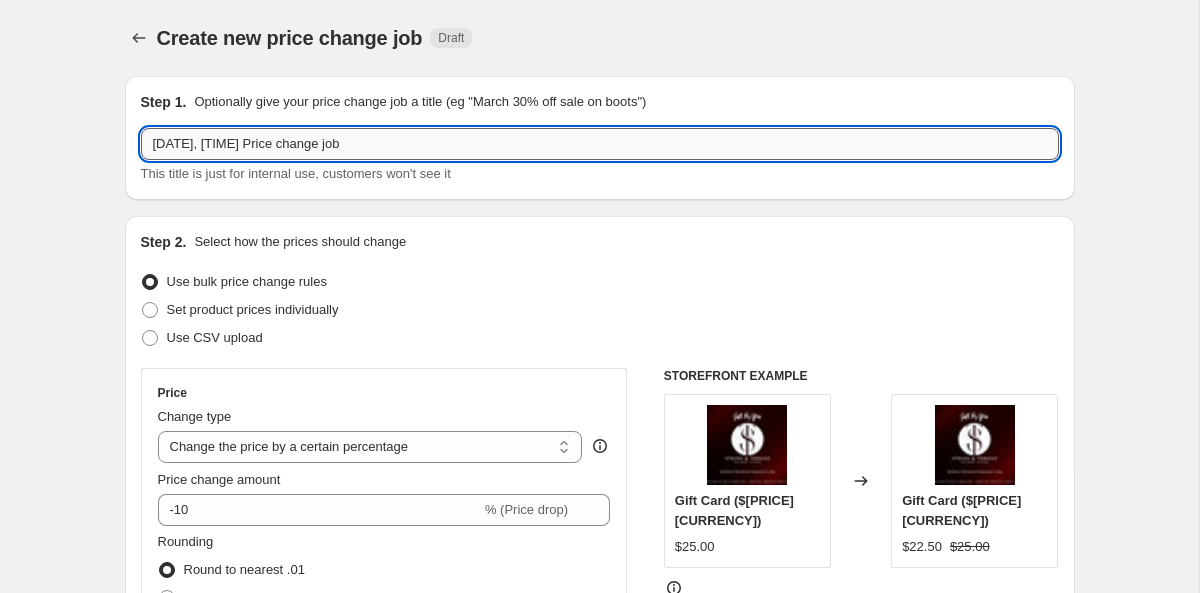 click on "[DATE], [TIME] Price change job" at bounding box center [600, 144] 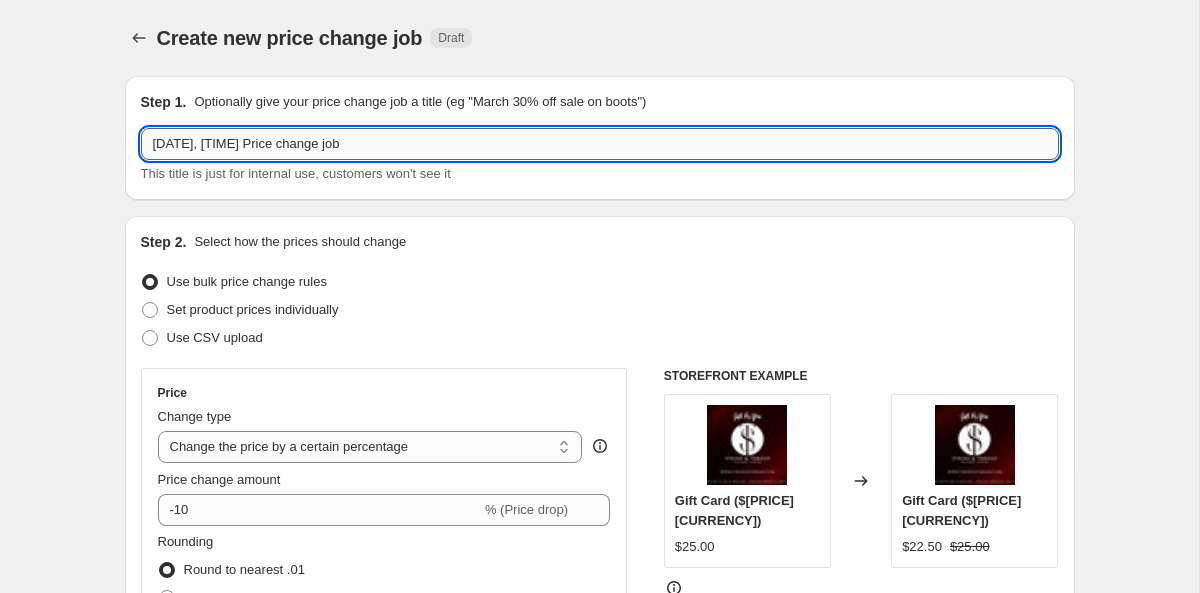 paste on "aug25c40" 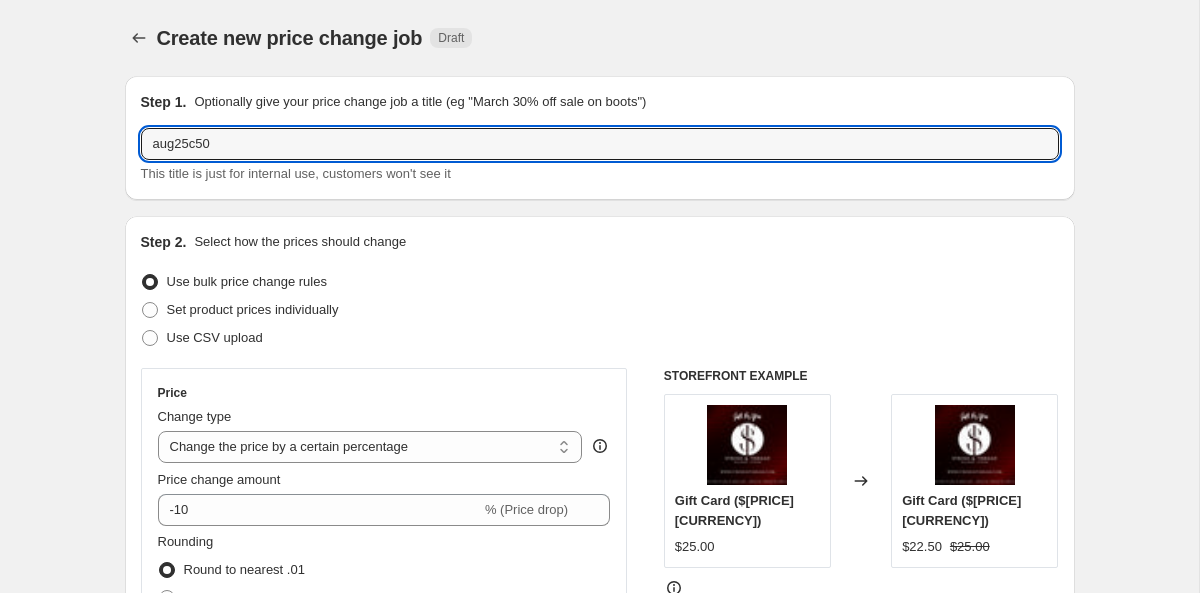 type on "aug25c50" 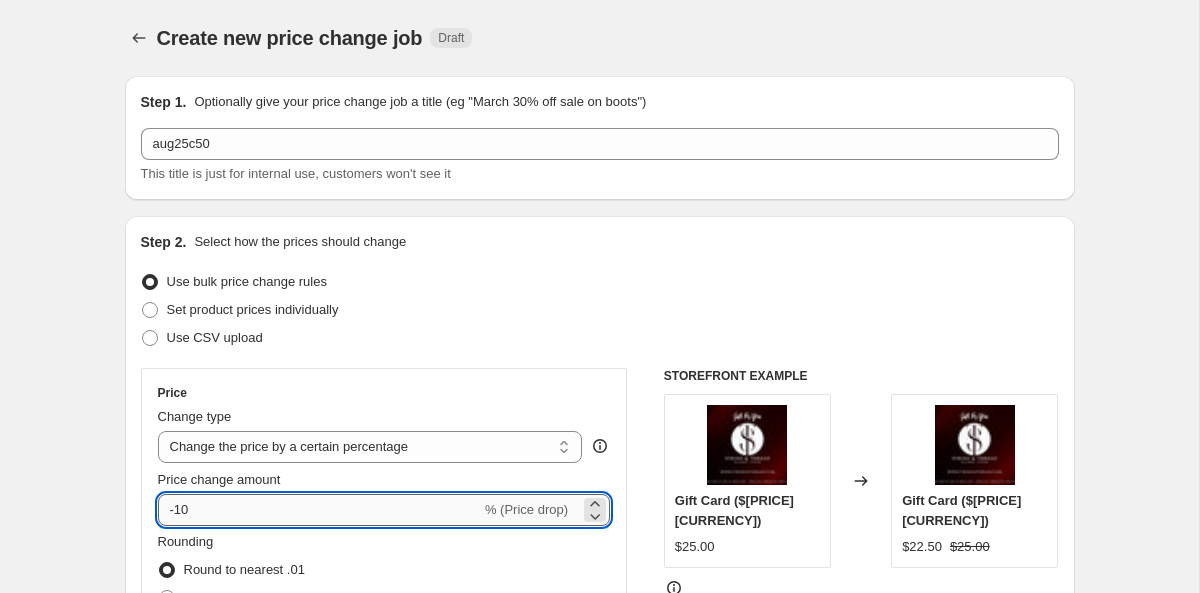 click on "-10" at bounding box center [319, 510] 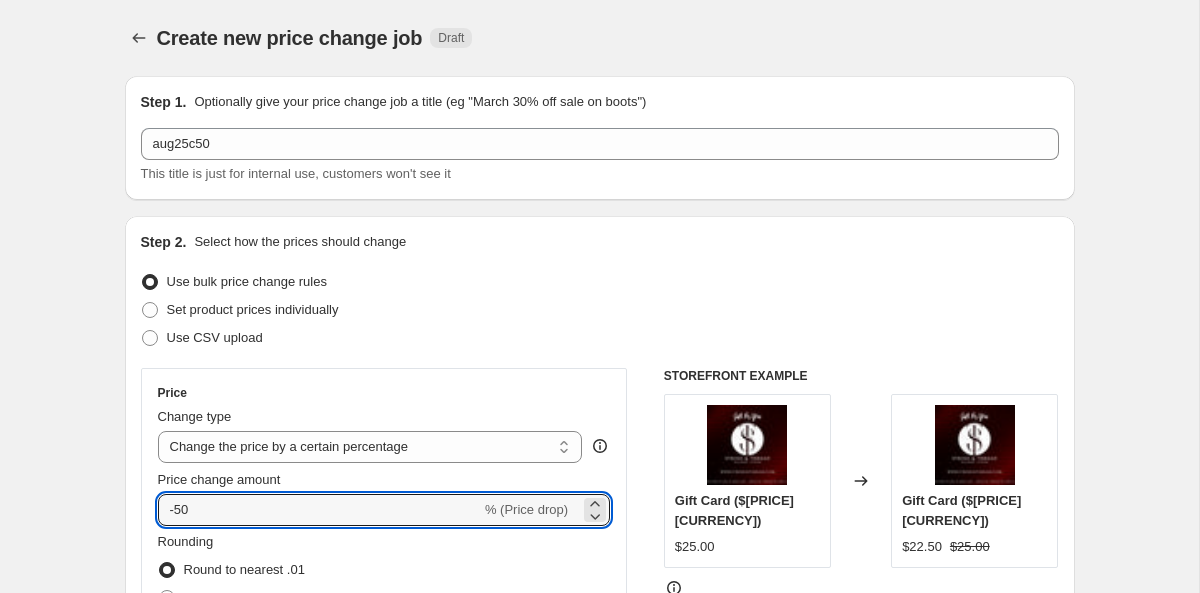 type on "-50" 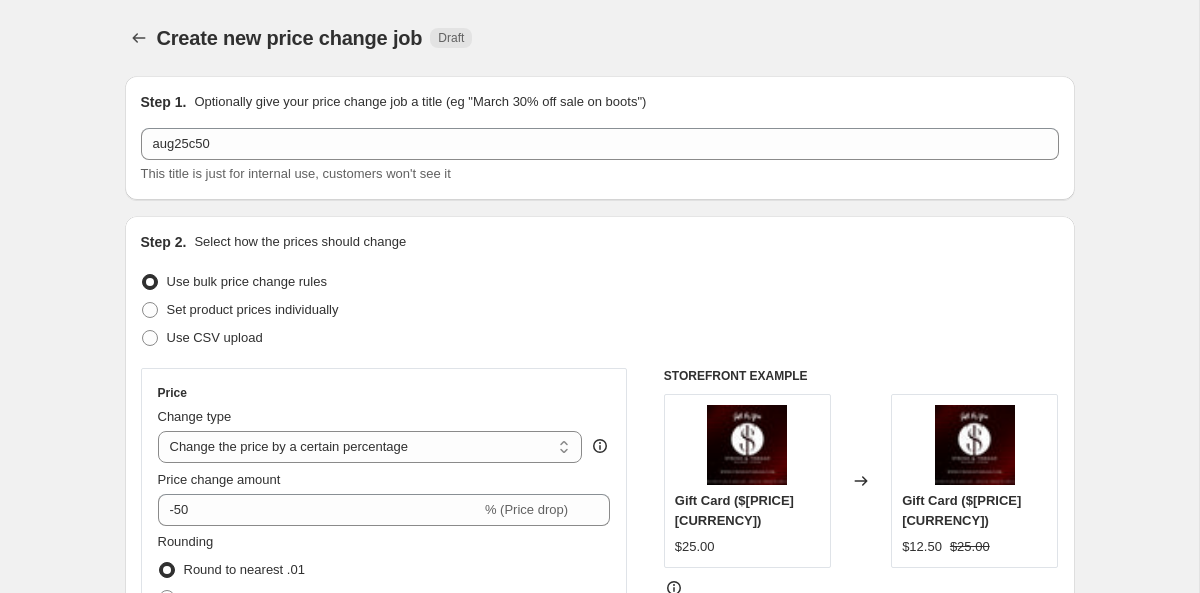click on "Set product prices individually" at bounding box center [600, 310] 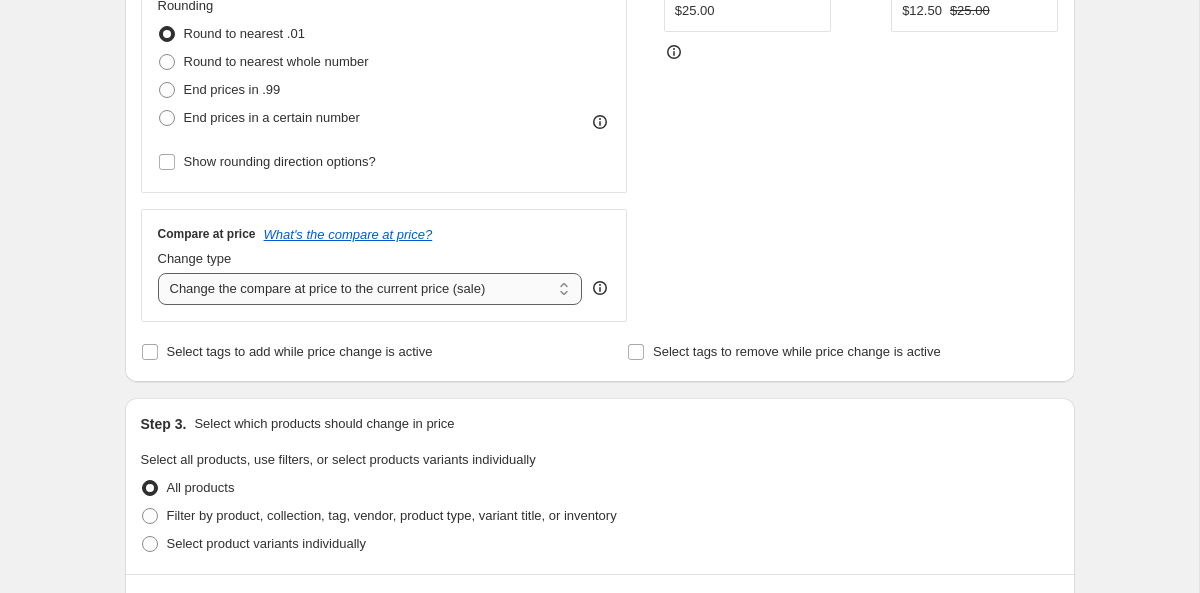 scroll, scrollTop: 608, scrollLeft: 0, axis: vertical 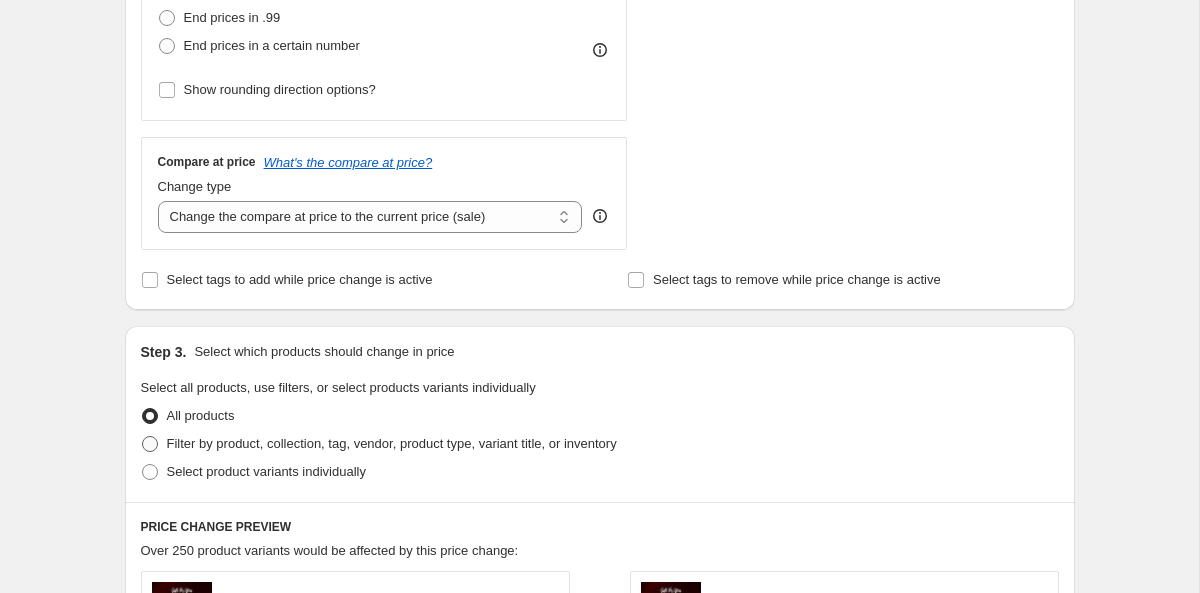 click on "Filter by product, collection, tag, vendor, product type, variant title, or inventory" at bounding box center [392, 443] 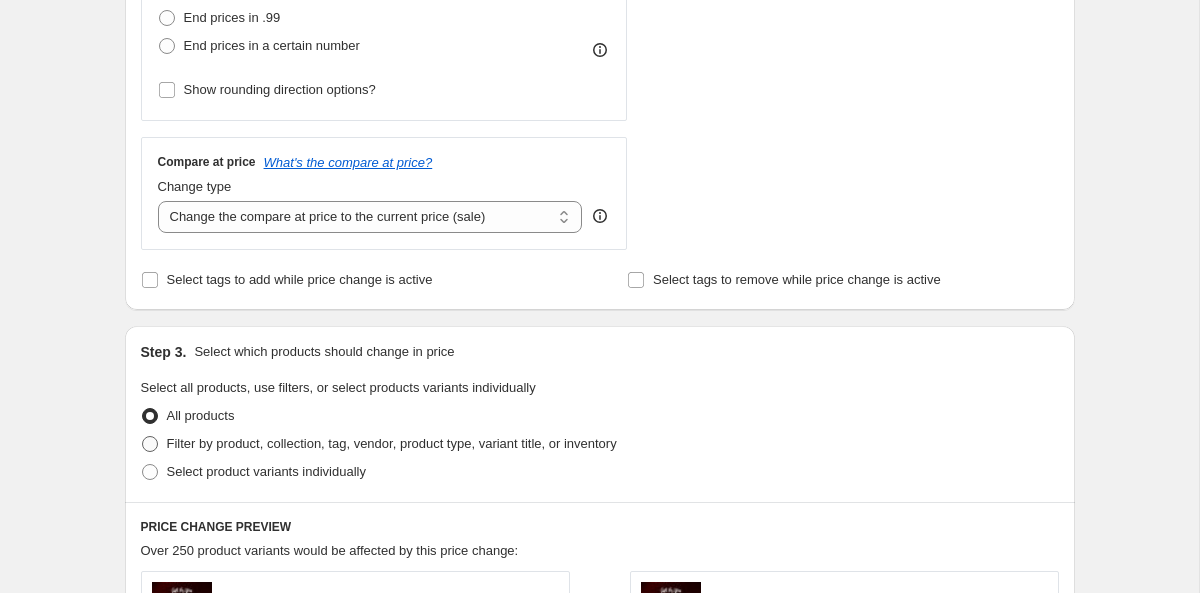 radio on "true" 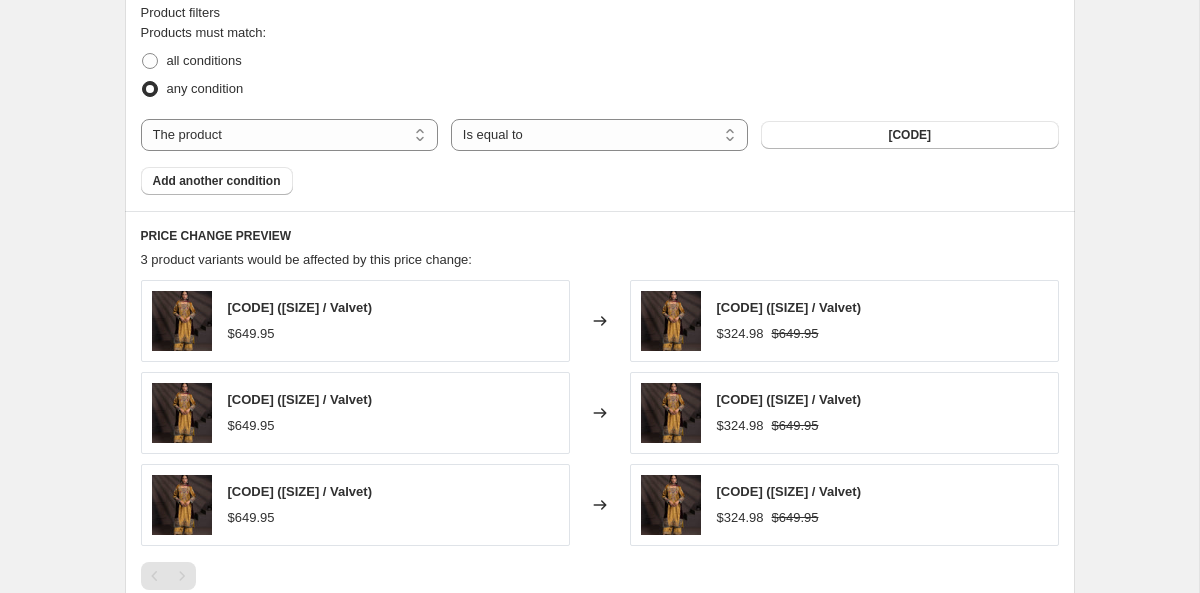 scroll, scrollTop: 1142, scrollLeft: 0, axis: vertical 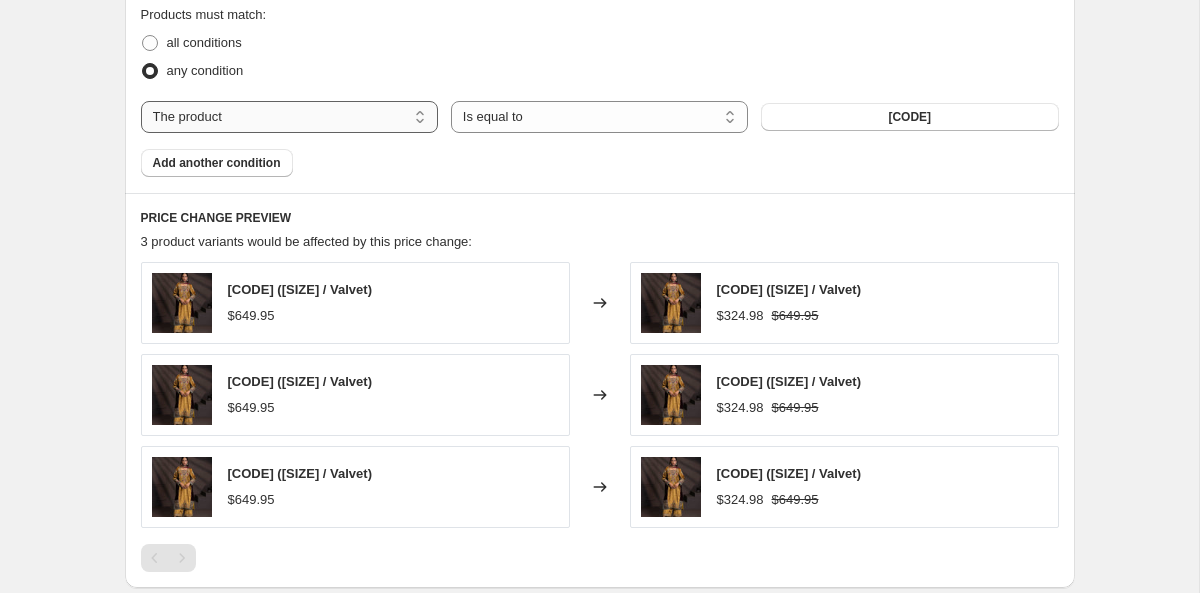 click on "The product The product's collection The product's tag The product's vendor The product's type The product's status The variant's title Inventory quantity" at bounding box center (289, 117) 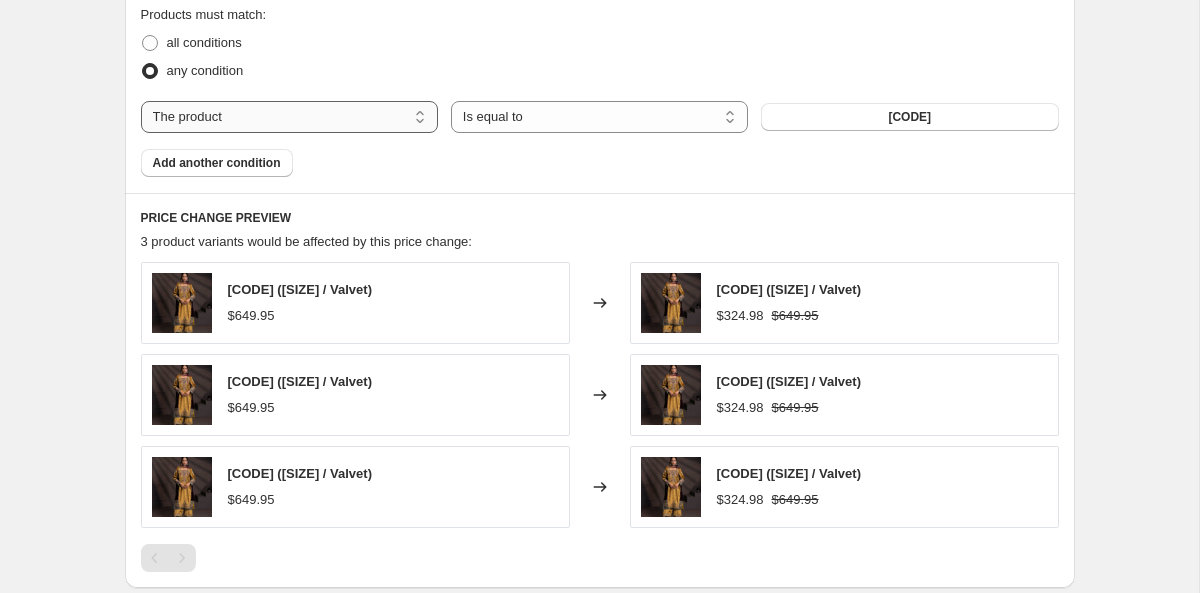 select on "tag" 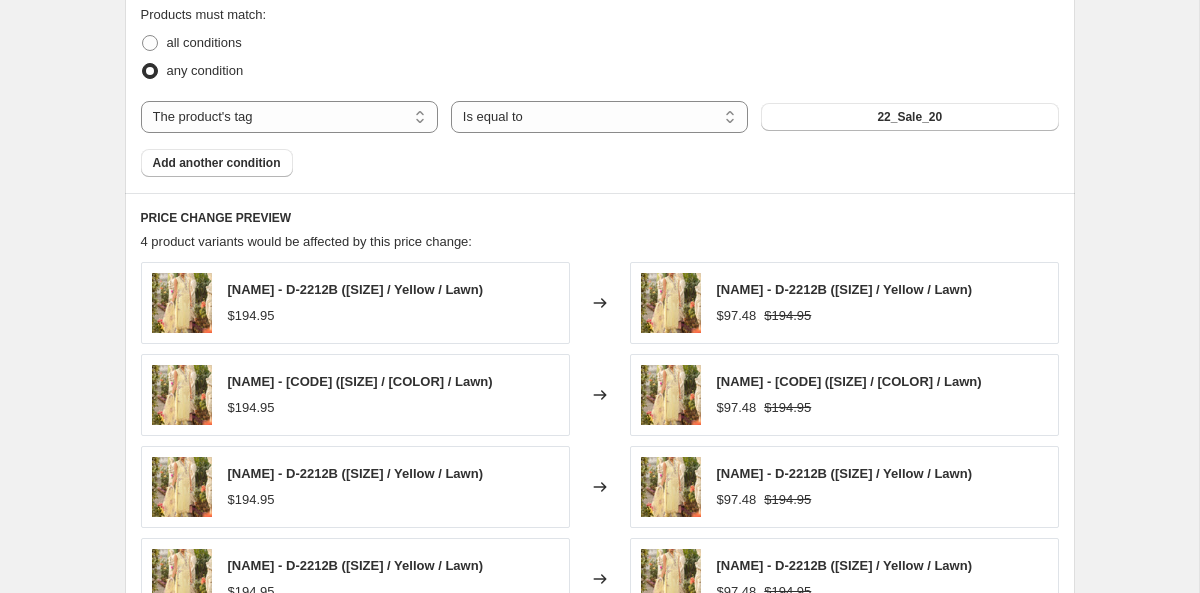 click on "The product The product's collection The product's tag The product's vendor The product's type The product's status The variant's title Inventory quantity The product's tag Is equal to Is not equal to Is equal to 22_Sale_20" at bounding box center [600, 117] 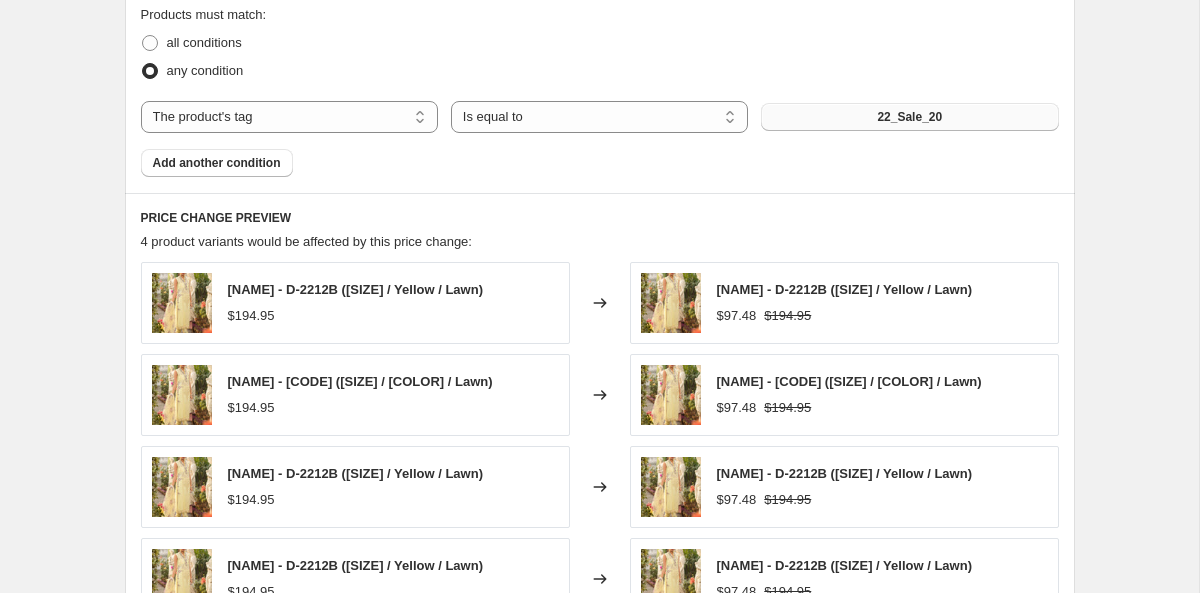 click on "22_Sale_20" at bounding box center [909, 117] 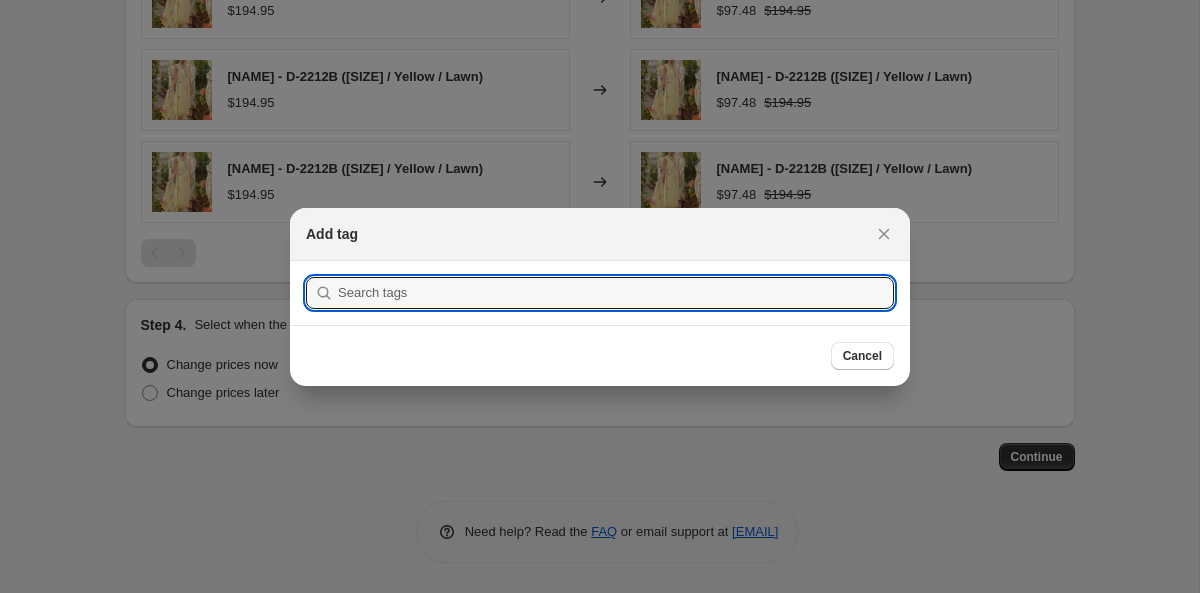 scroll, scrollTop: 0, scrollLeft: 0, axis: both 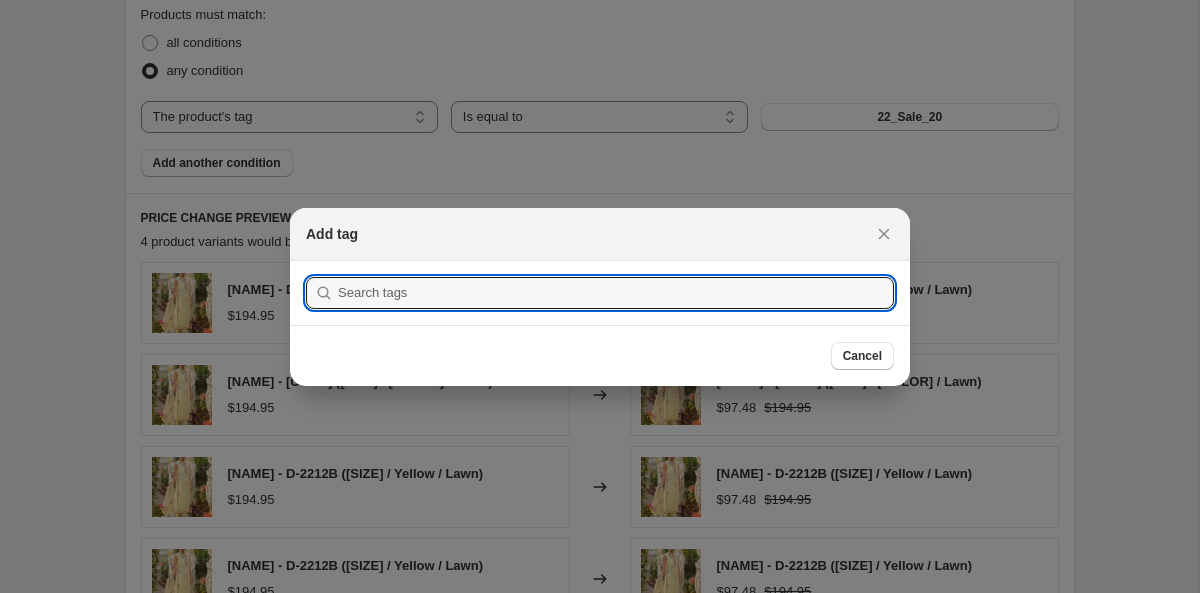 select on "percentage" 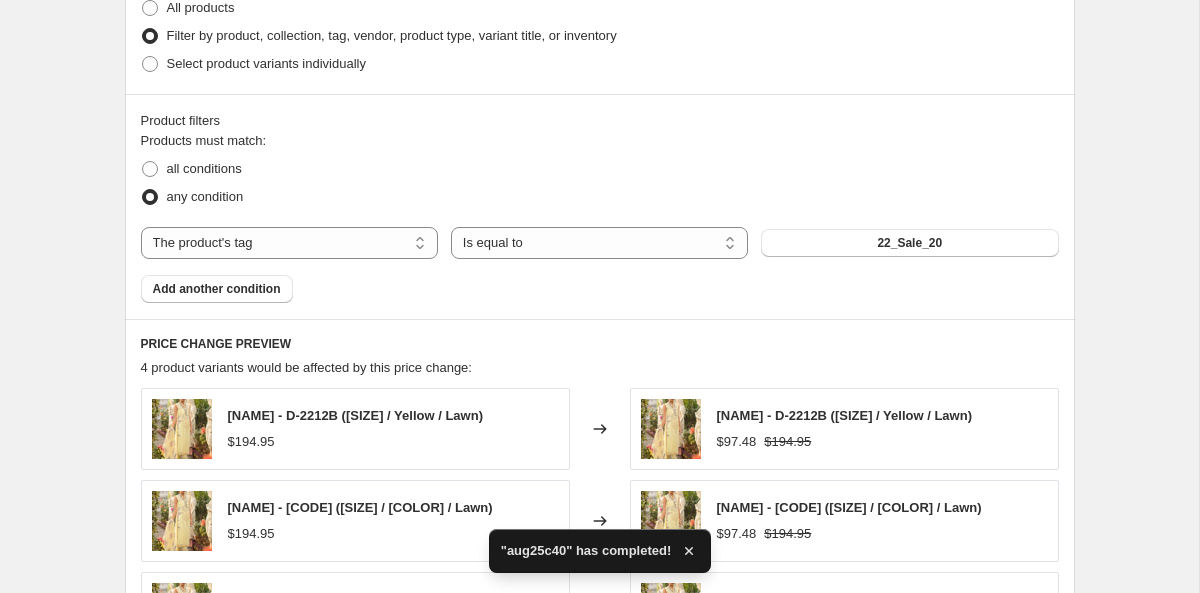 scroll, scrollTop: 1129, scrollLeft: 0, axis: vertical 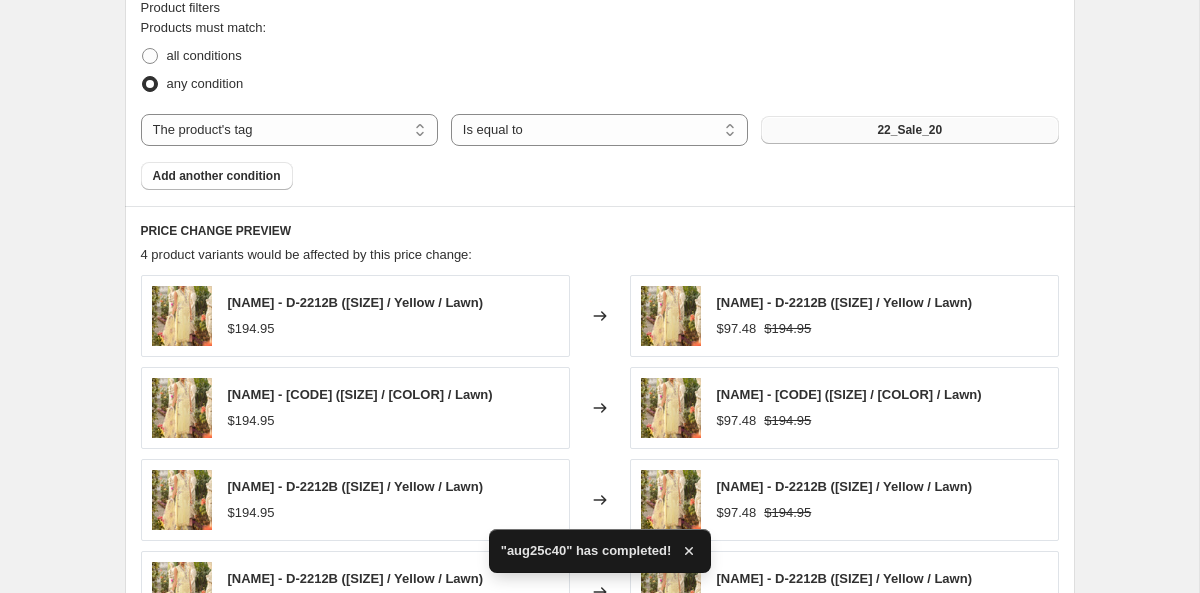 click on "22_Sale_20" at bounding box center [909, 130] 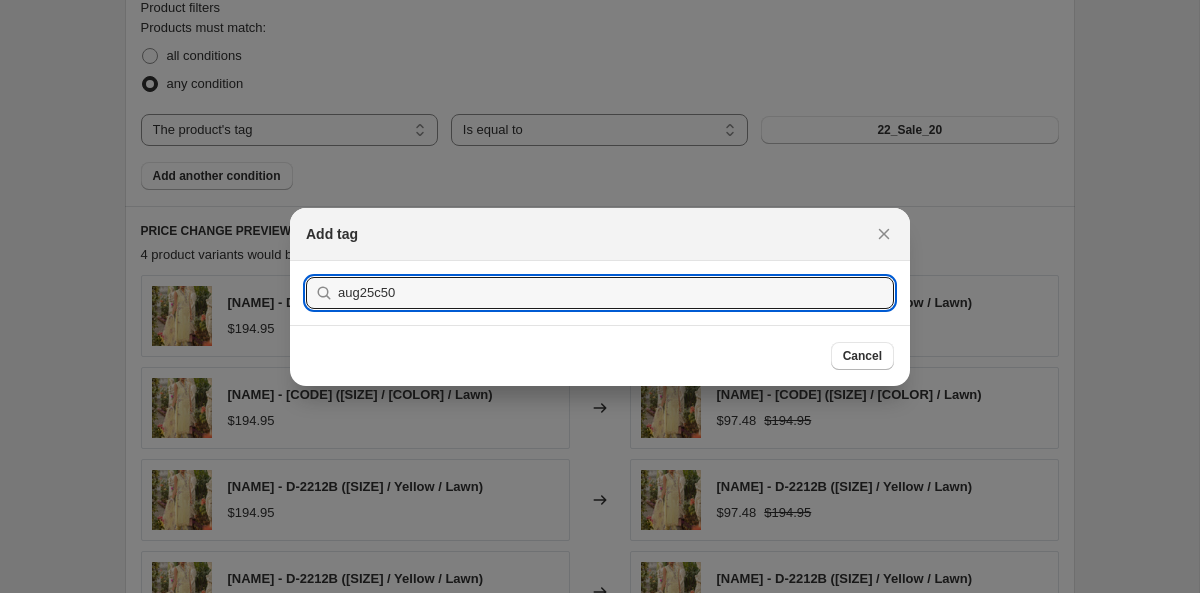 type on "aug25c50" 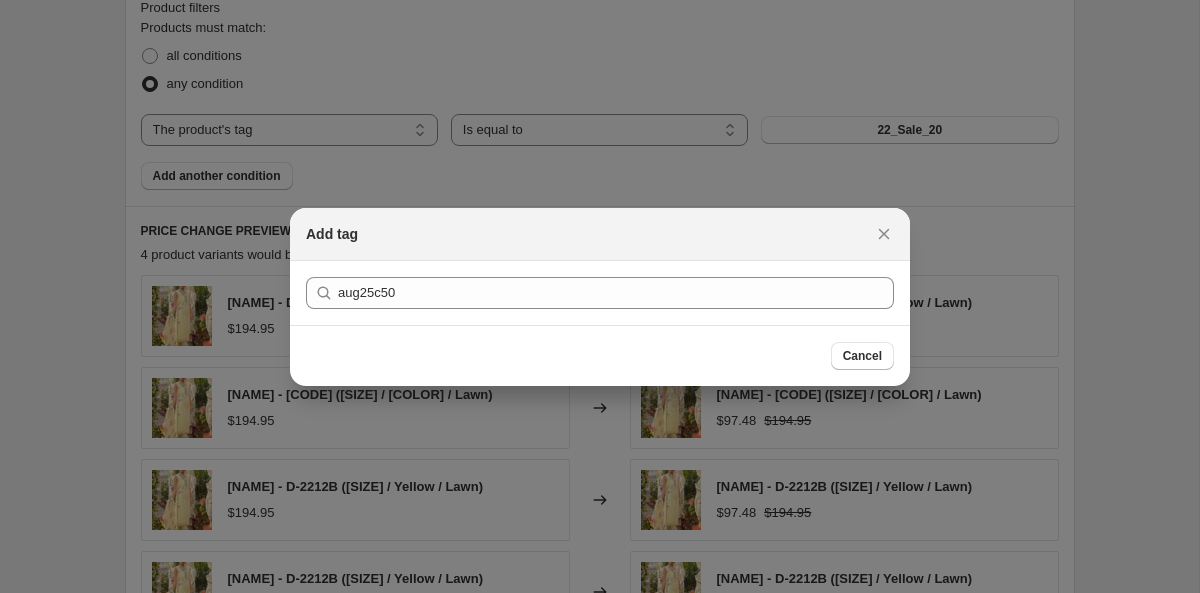 click on "Add tag Submit aug25c50 Cancel" at bounding box center (600, 297) 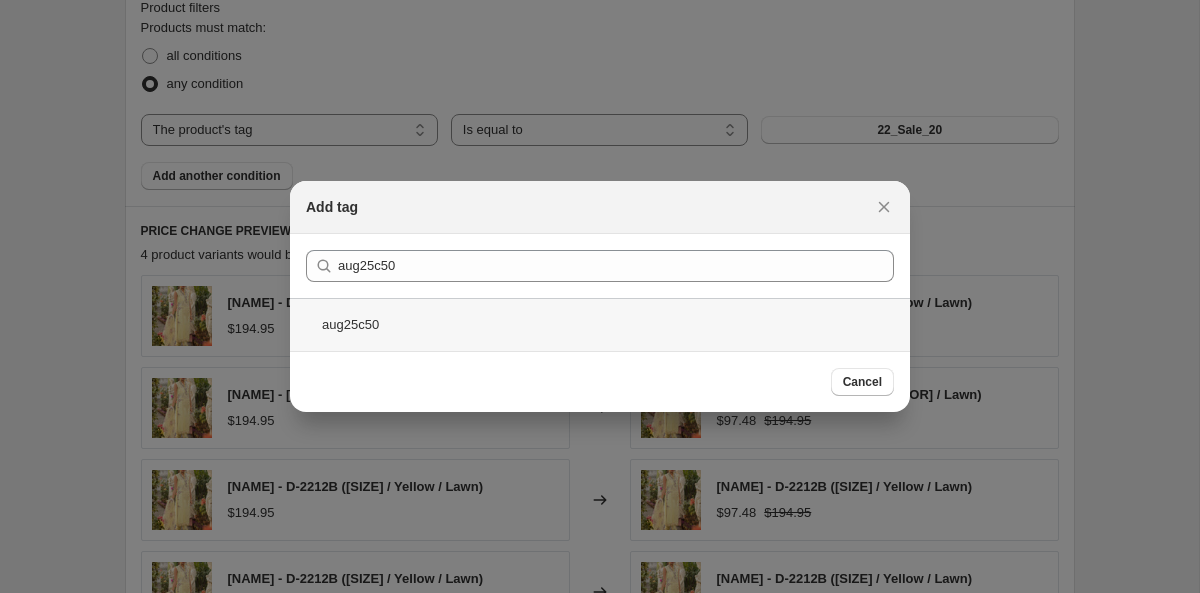click on "aug25c50" at bounding box center [600, 324] 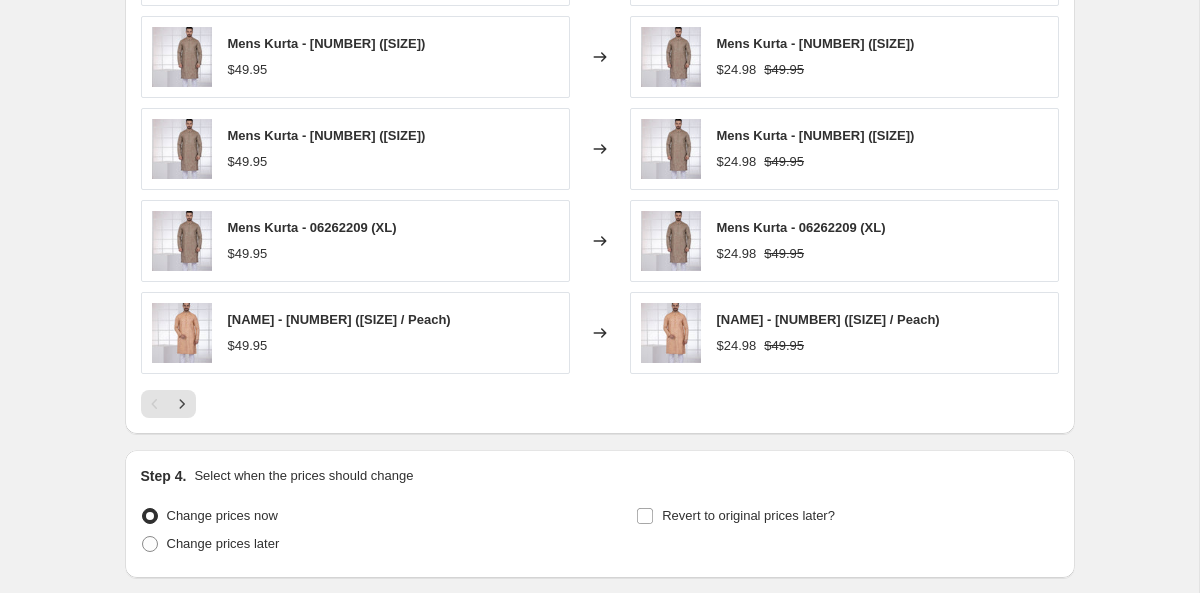 scroll, scrollTop: 1631, scrollLeft: 0, axis: vertical 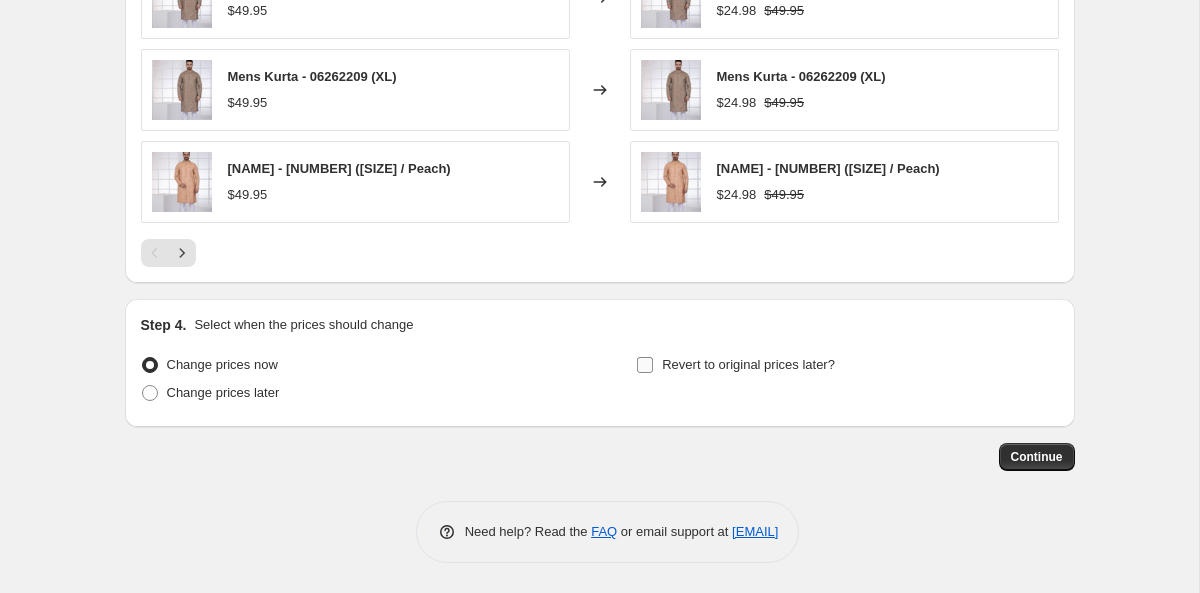 click on "Revert to original prices later?" at bounding box center (748, 364) 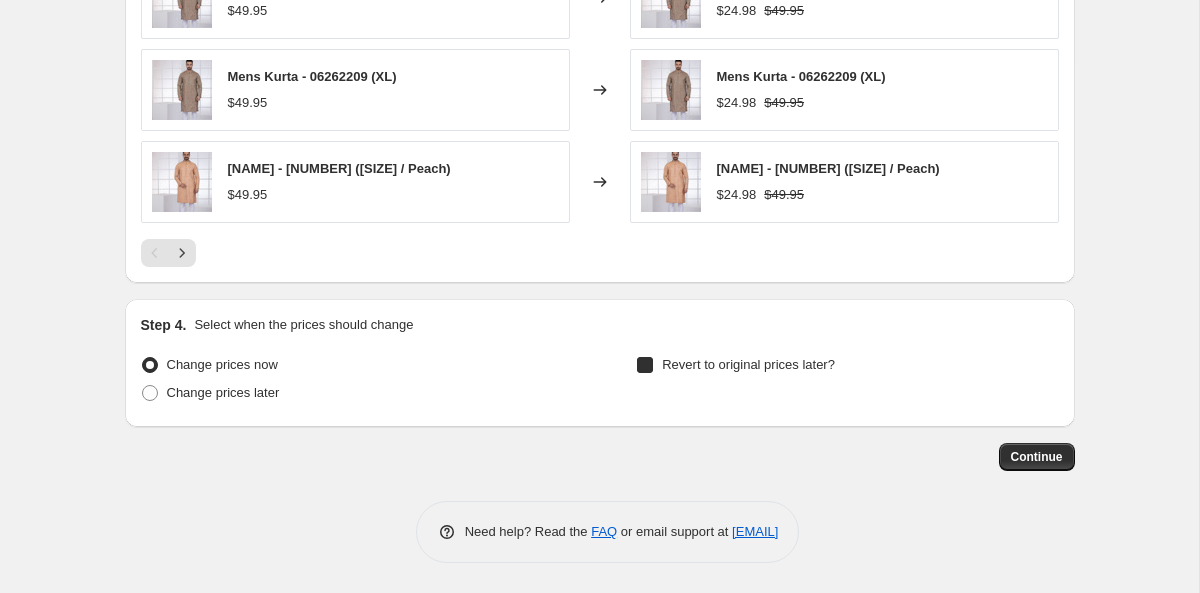 checkbox on "true" 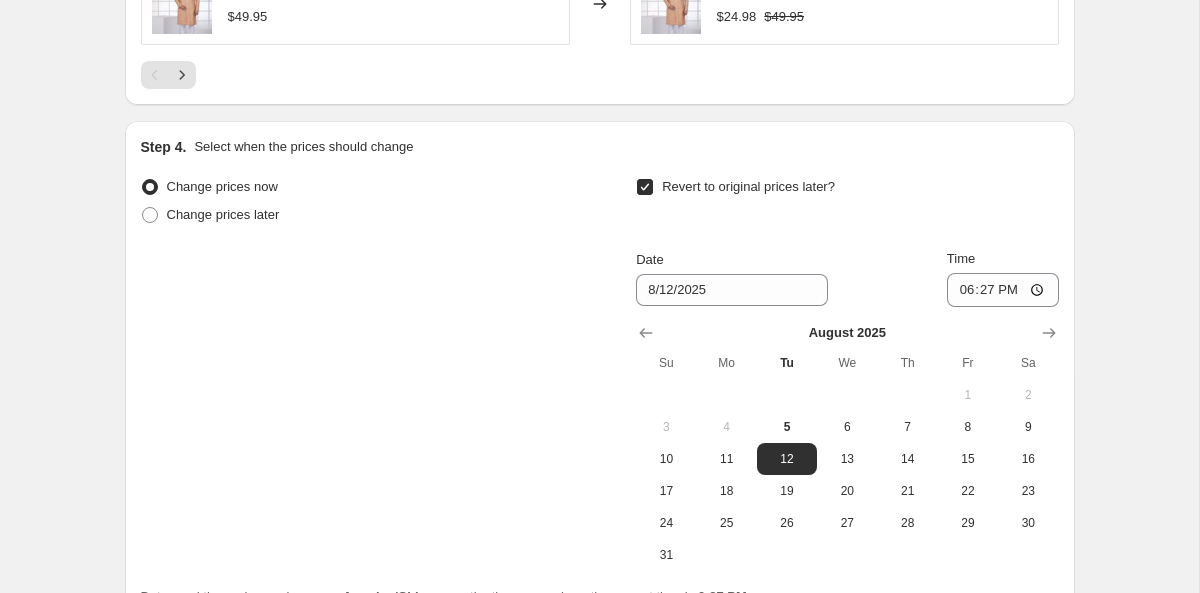 scroll, scrollTop: 1987, scrollLeft: 0, axis: vertical 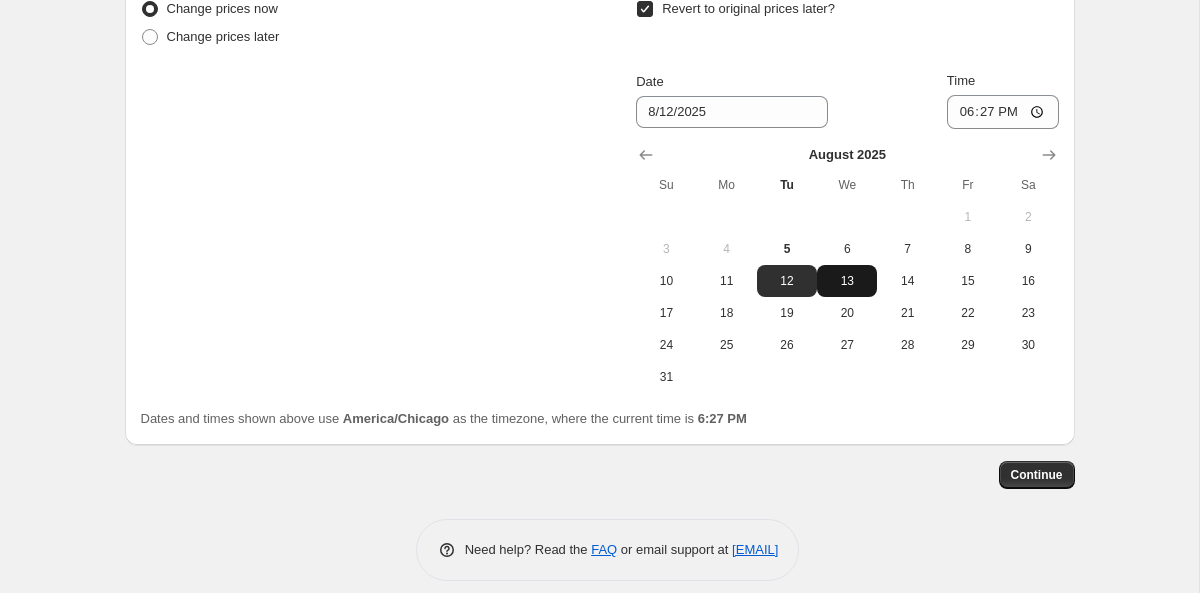 click on "13" at bounding box center [847, 281] 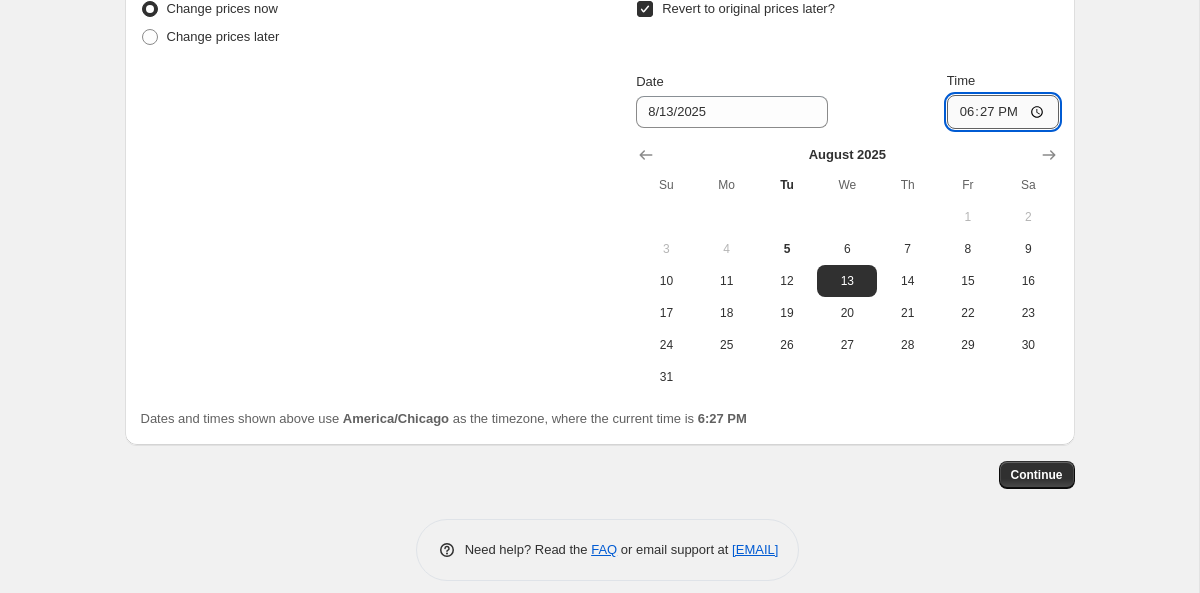 click on "18:27" at bounding box center [1003, 112] 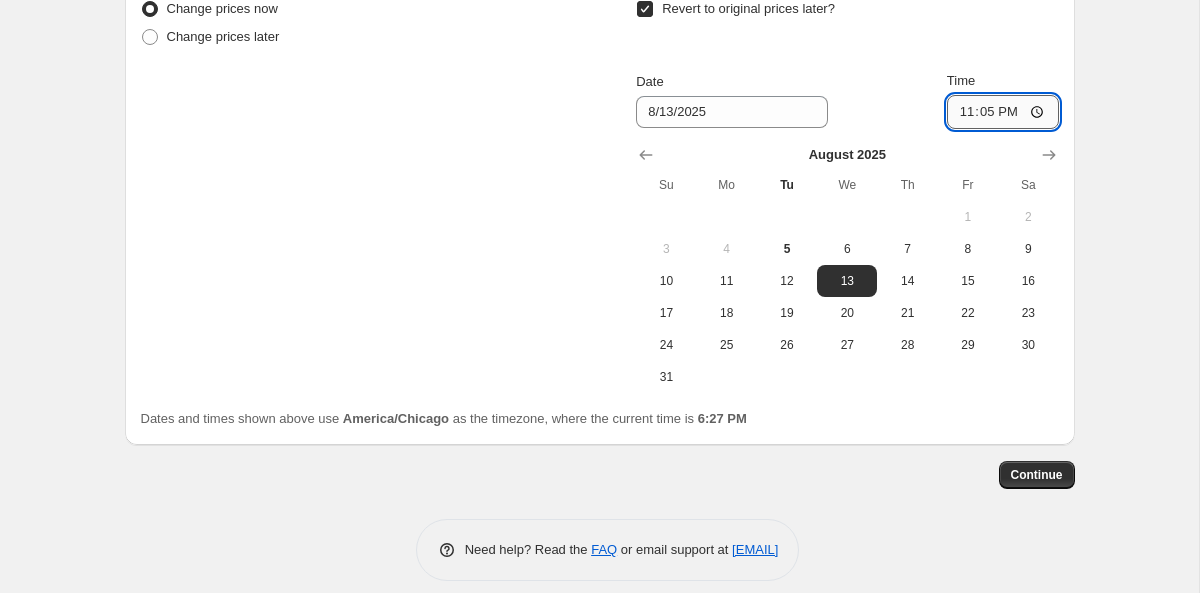 type on "23:59" 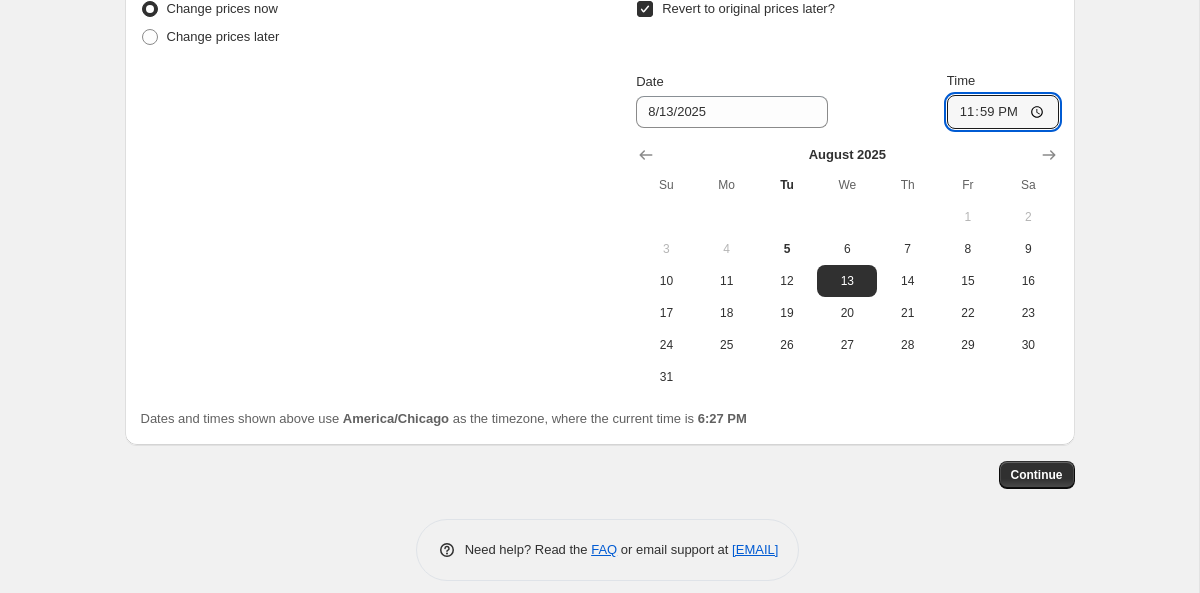 click on "Create new price change job. This page is ready Create new price change job Draft Step 1. Optionally give your price change job a title (eg "March 30% off sale on boots") aug25c50 This title is just for internal use, customers won't see it Step 2. Select how the prices should change Use bulk price change rules Set product prices individually Use CSV upload Price Change type Change the price to a certain amount Change the price by a certain amount Change the price by a certain percentage Change the price to the current compare at price (price before sale) Change the price by a certain amount relative to the compare at price Change the price by a certain percentage relative to the compare at price Don't change the price Change the price by a certain percentage relative to the cost per item Change price to certain cost margin Change the price by a certain percentage Price change amount -50 % (Price drop) Rounding Round to nearest .01 Round to nearest whole number End prices in .99 End prices in a certain number" at bounding box center (599, -688) 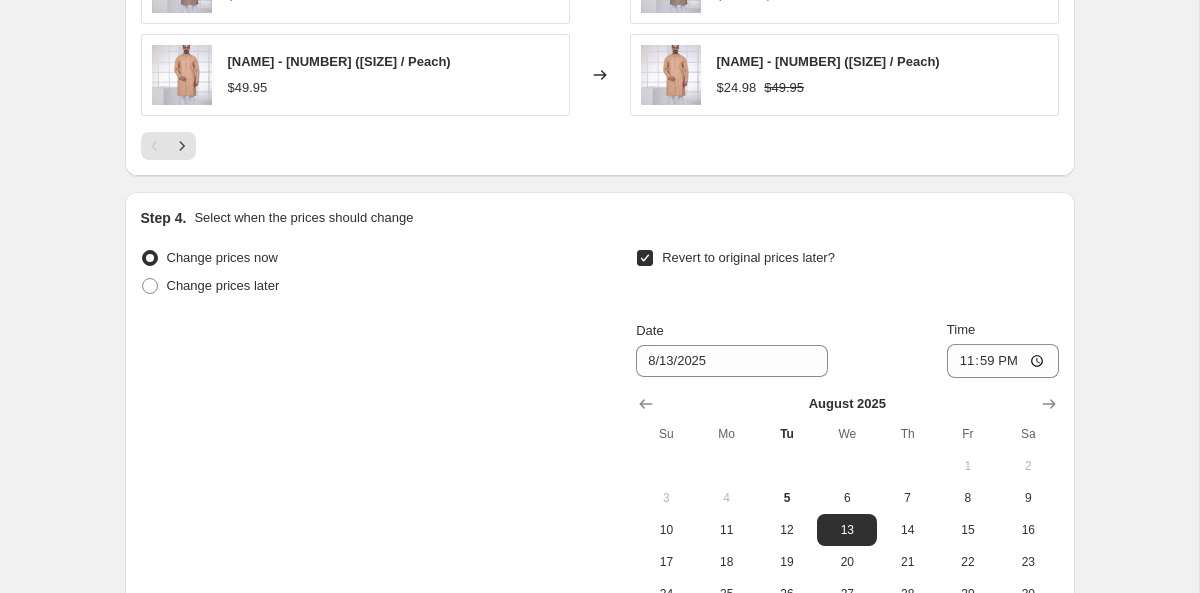 scroll, scrollTop: 2005, scrollLeft: 0, axis: vertical 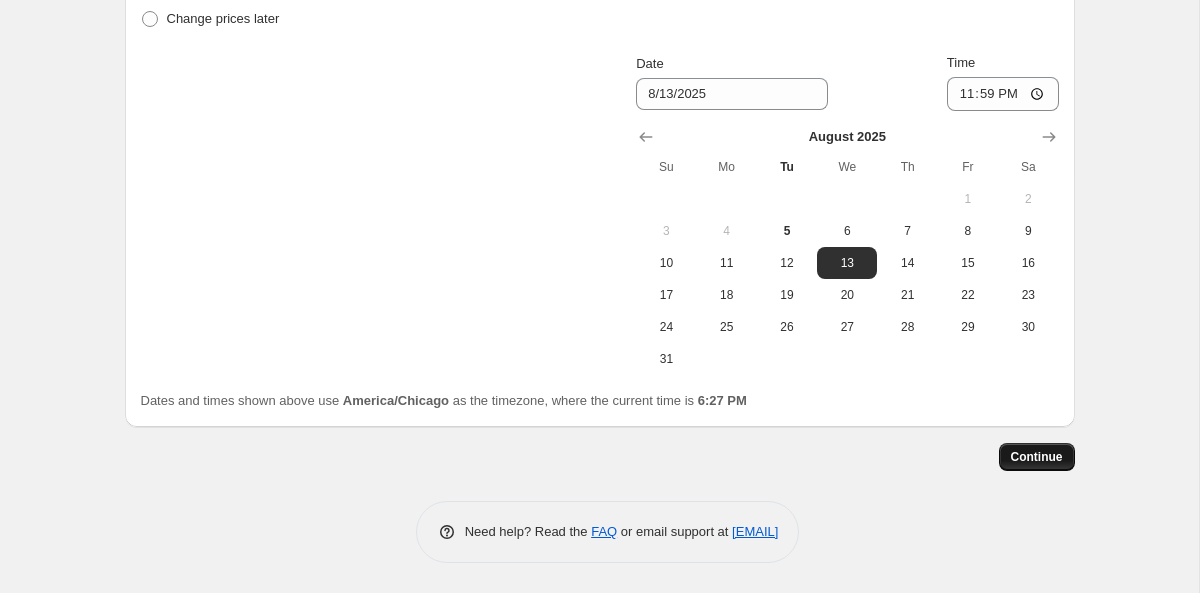 click on "Continue" at bounding box center (1037, 457) 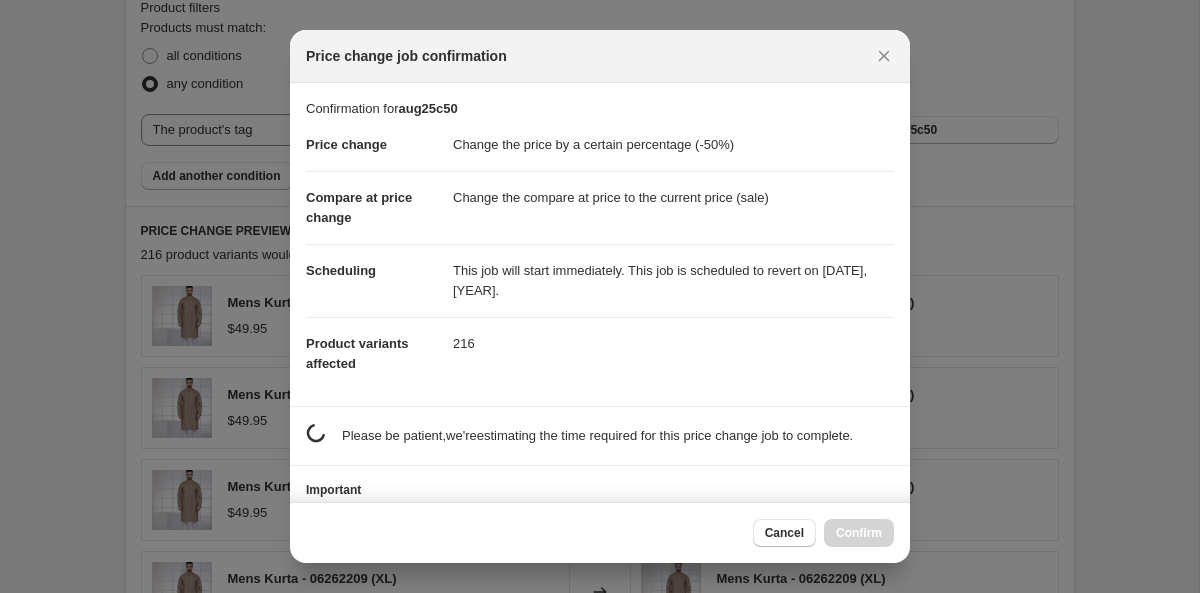 scroll, scrollTop: 2005, scrollLeft: 0, axis: vertical 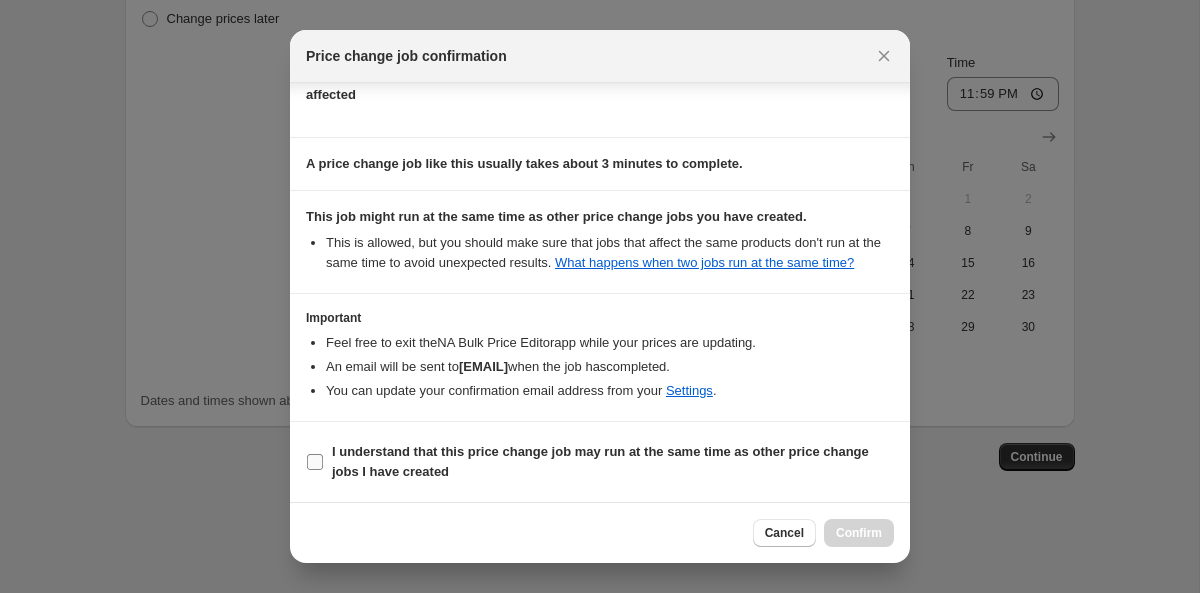 click on "I understand that this price change job may run at the same time as other price change jobs I have created" at bounding box center [613, 462] 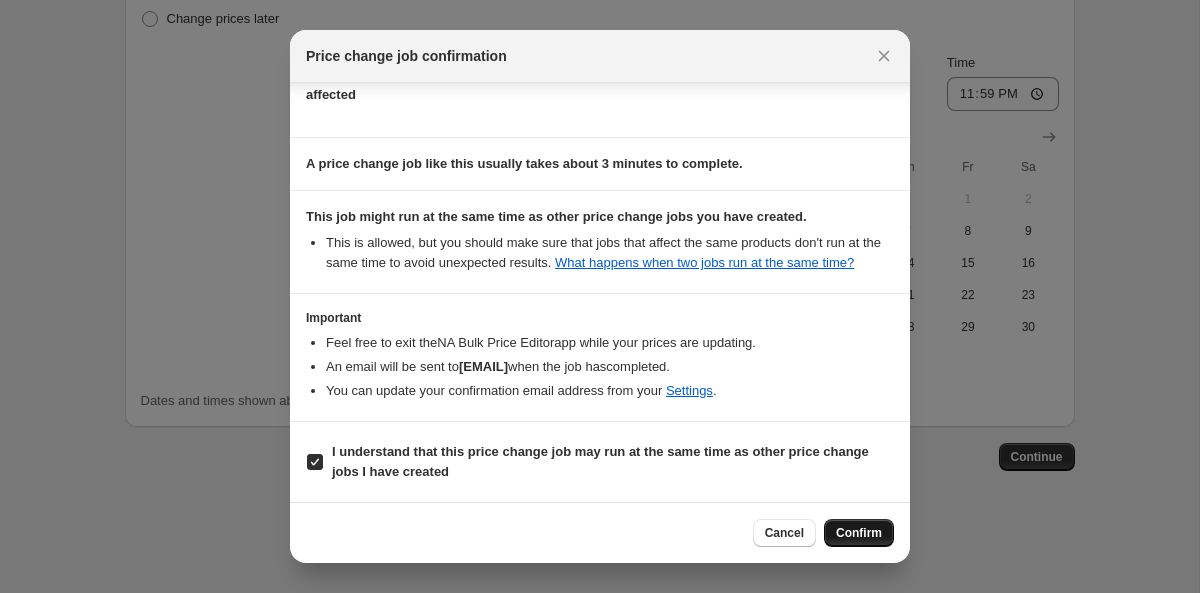 click on "Confirm" at bounding box center (859, 533) 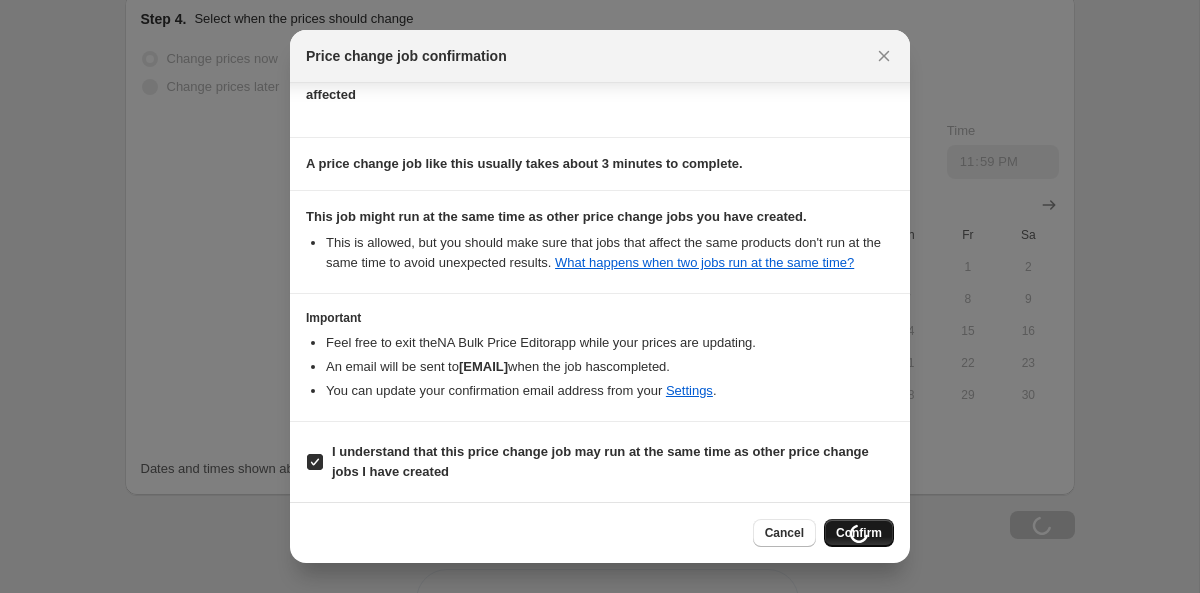 scroll, scrollTop: 2073, scrollLeft: 0, axis: vertical 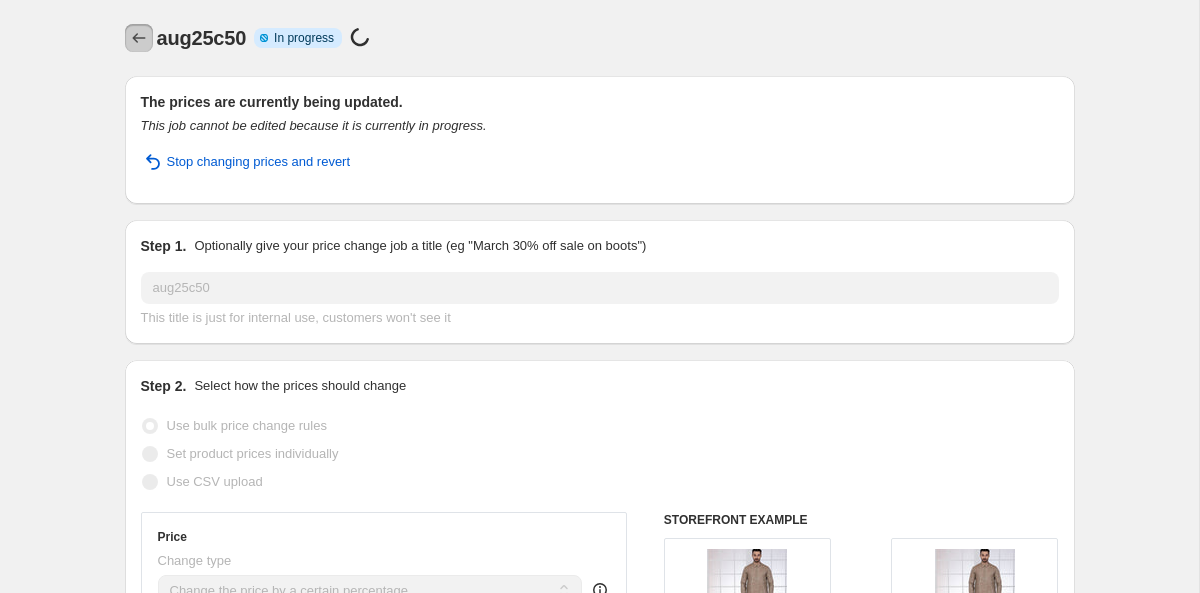 click 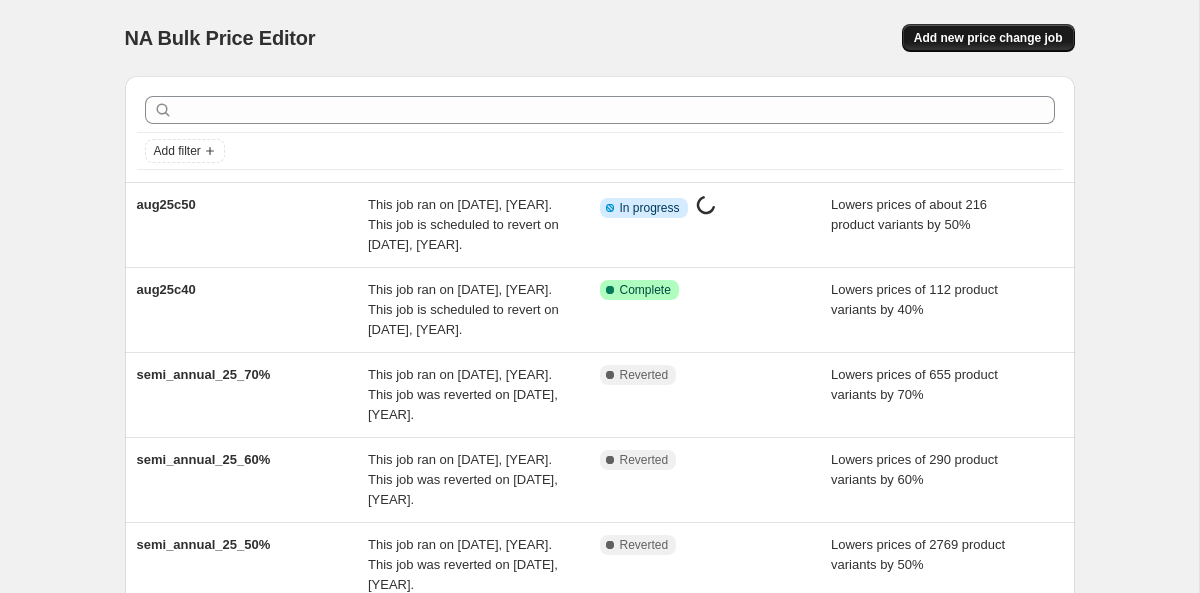 click on "Add new price change job" at bounding box center (988, 38) 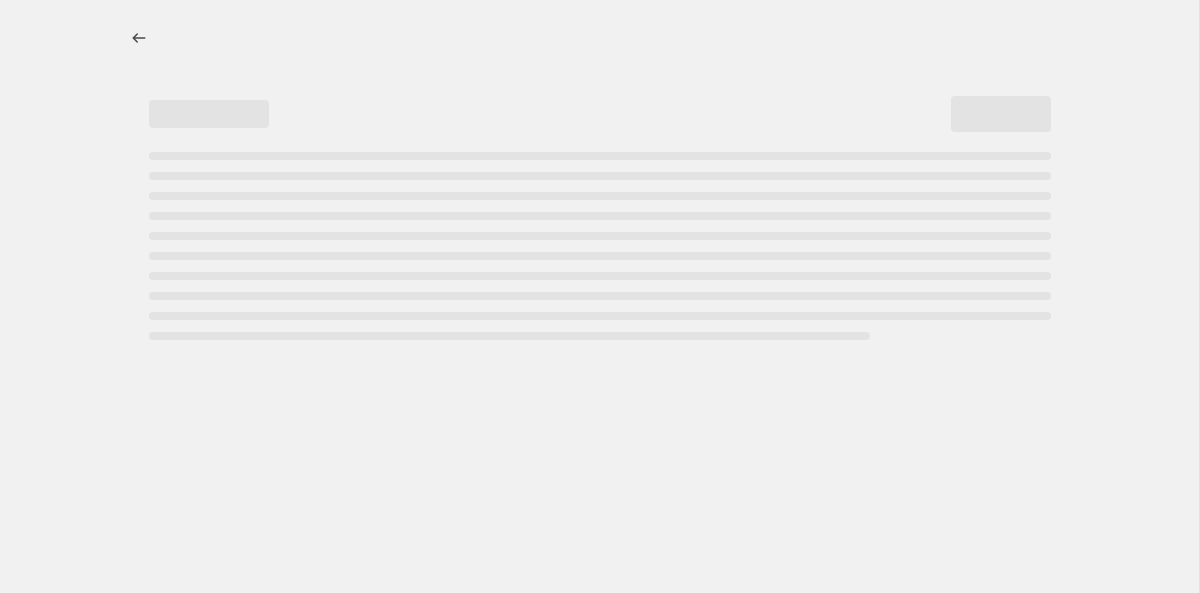 select on "percentage" 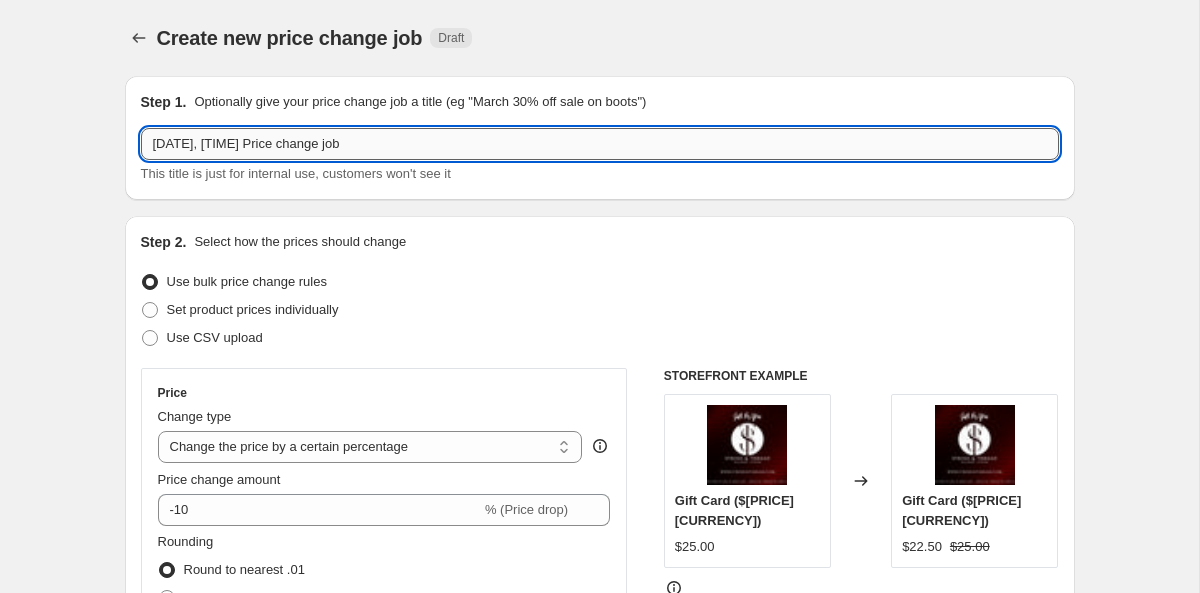 click on "[DATE], [TIME] Price change job" at bounding box center (600, 144) 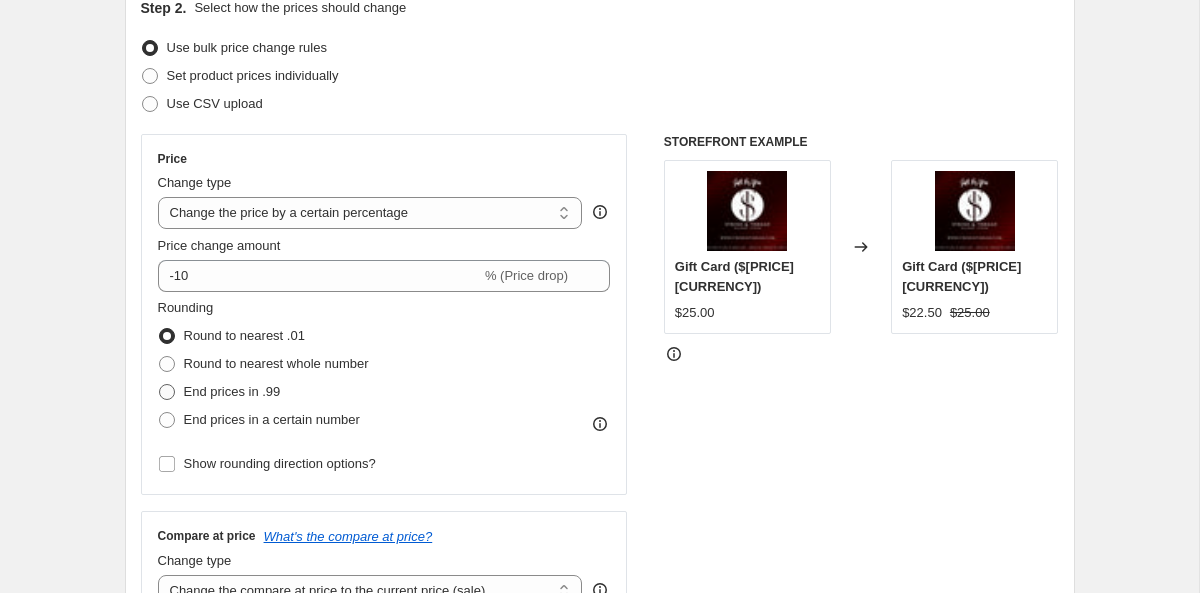 scroll, scrollTop: 298, scrollLeft: 0, axis: vertical 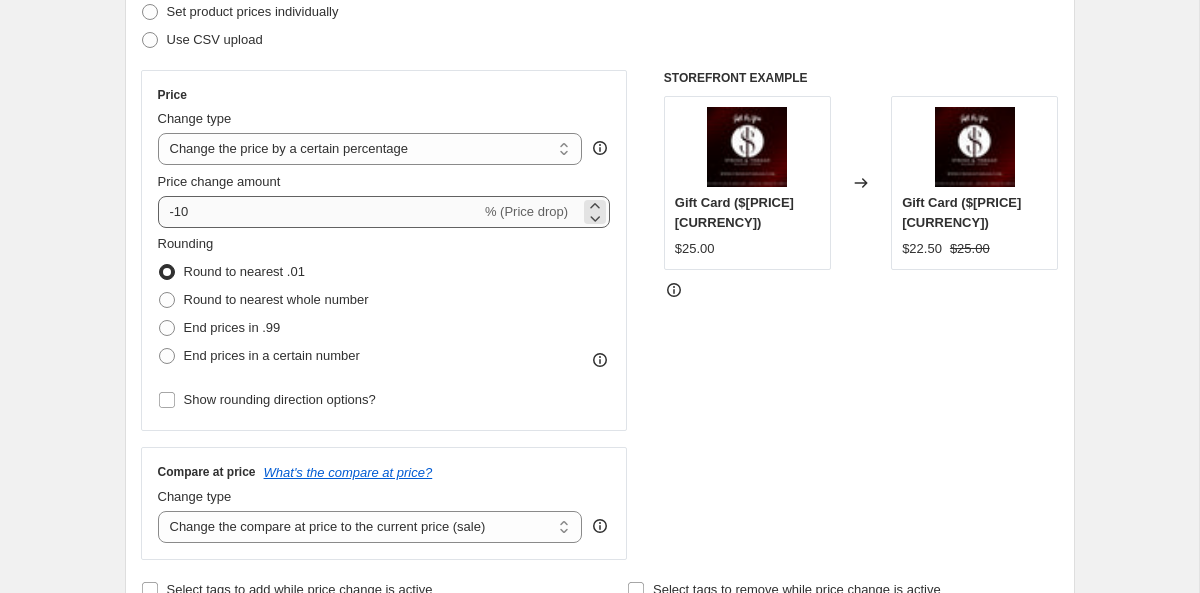 type on "aug25c60" 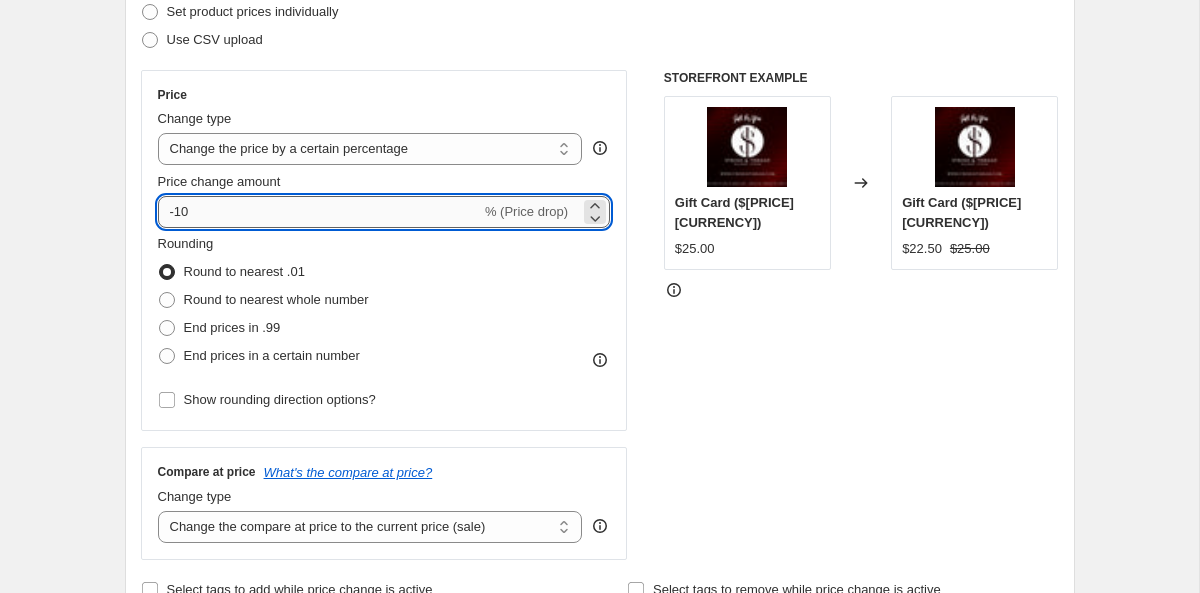 click on "-10" at bounding box center (319, 212) 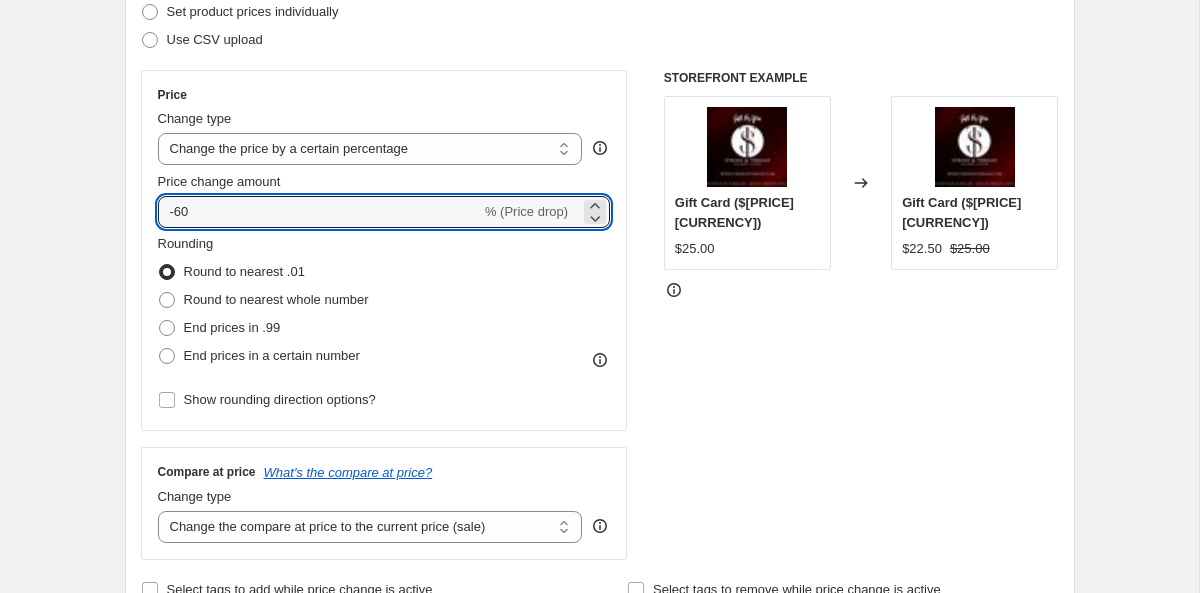 type on "-60" 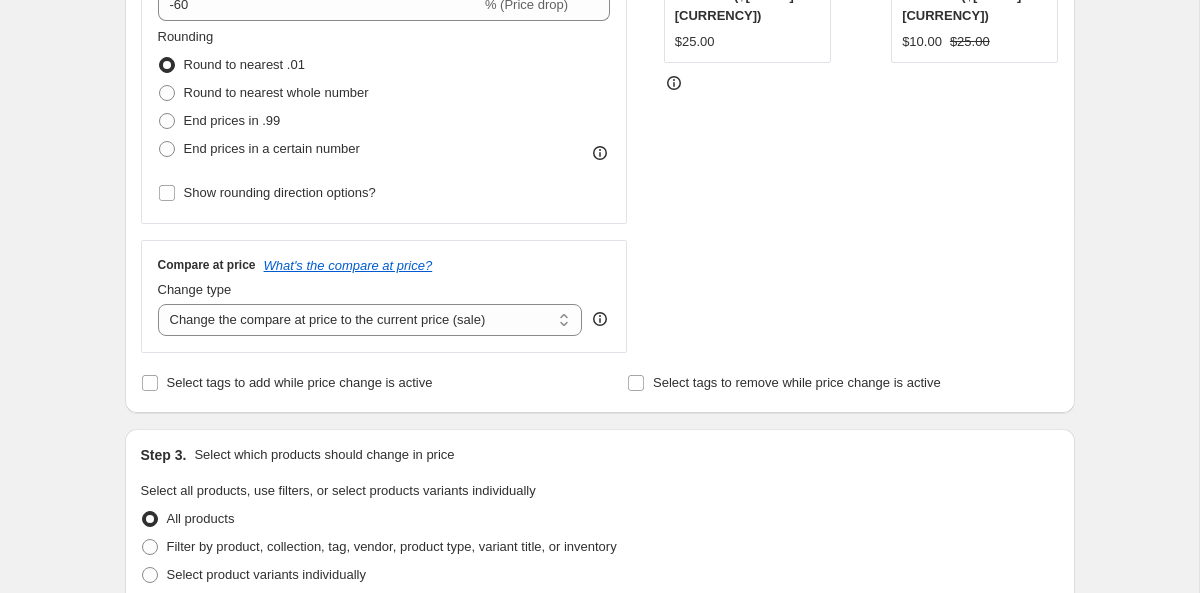 scroll, scrollTop: 674, scrollLeft: 0, axis: vertical 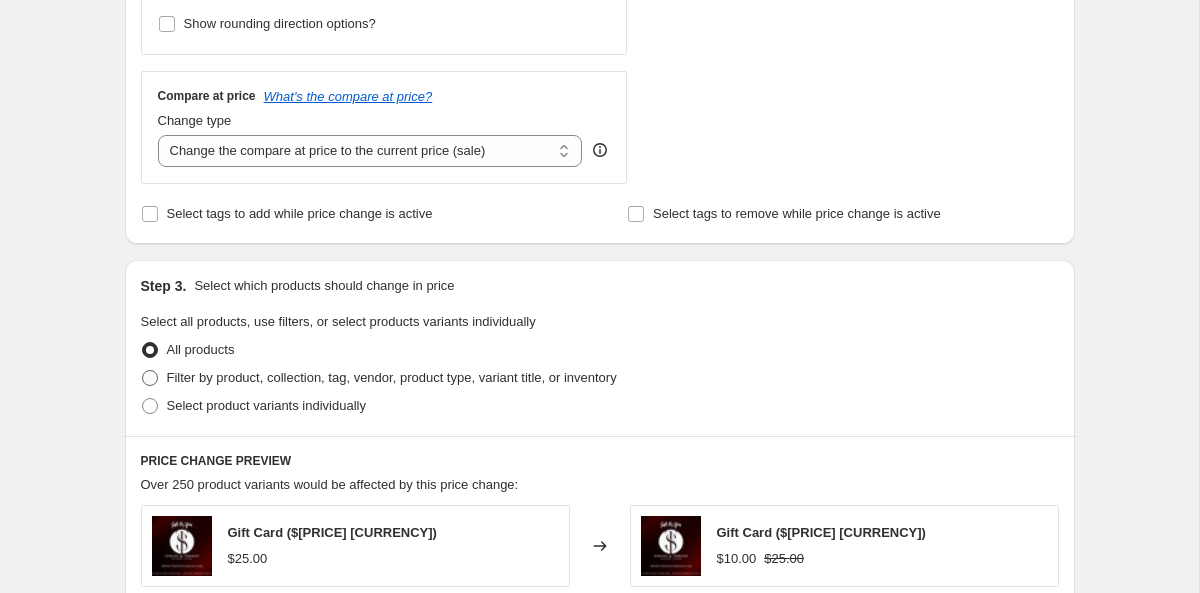 click on "Filter by product, collection, tag, vendor, product type, variant title, or inventory" at bounding box center [392, 377] 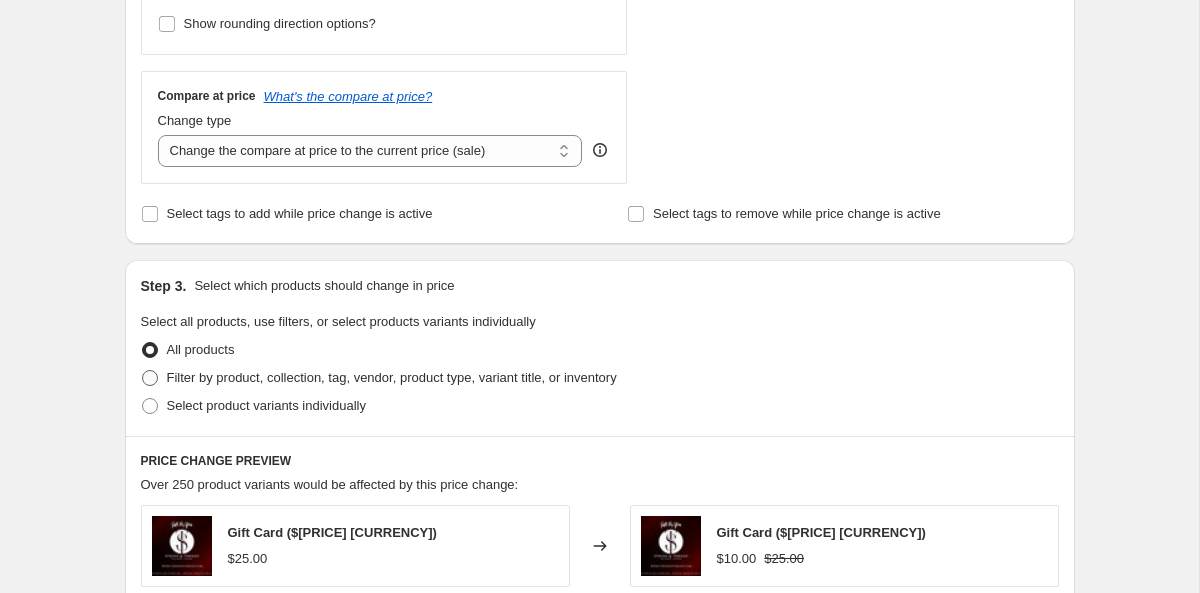 radio on "true" 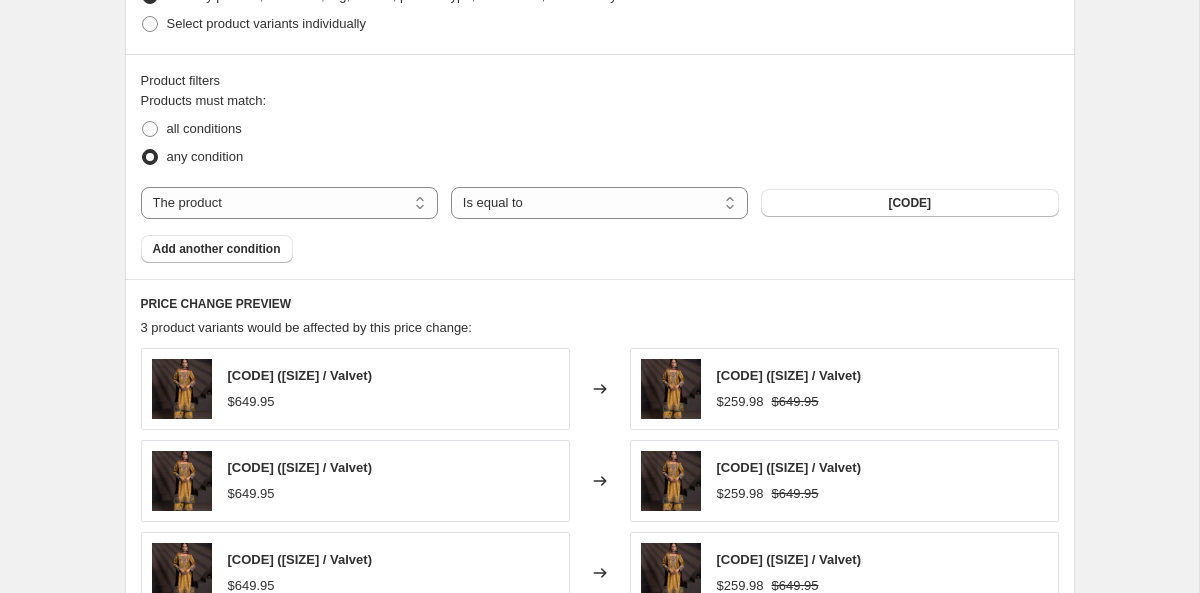 scroll, scrollTop: 1063, scrollLeft: 0, axis: vertical 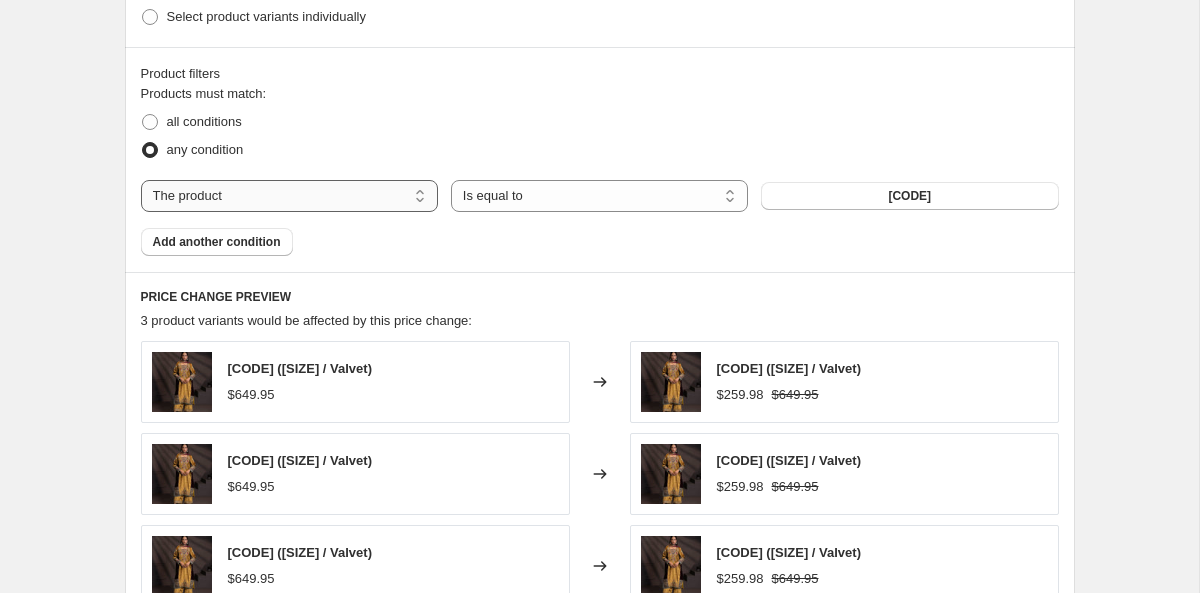 click on "The product The product's collection The product's tag The product's vendor The product's type The product's status The variant's title Inventory quantity" at bounding box center (289, 196) 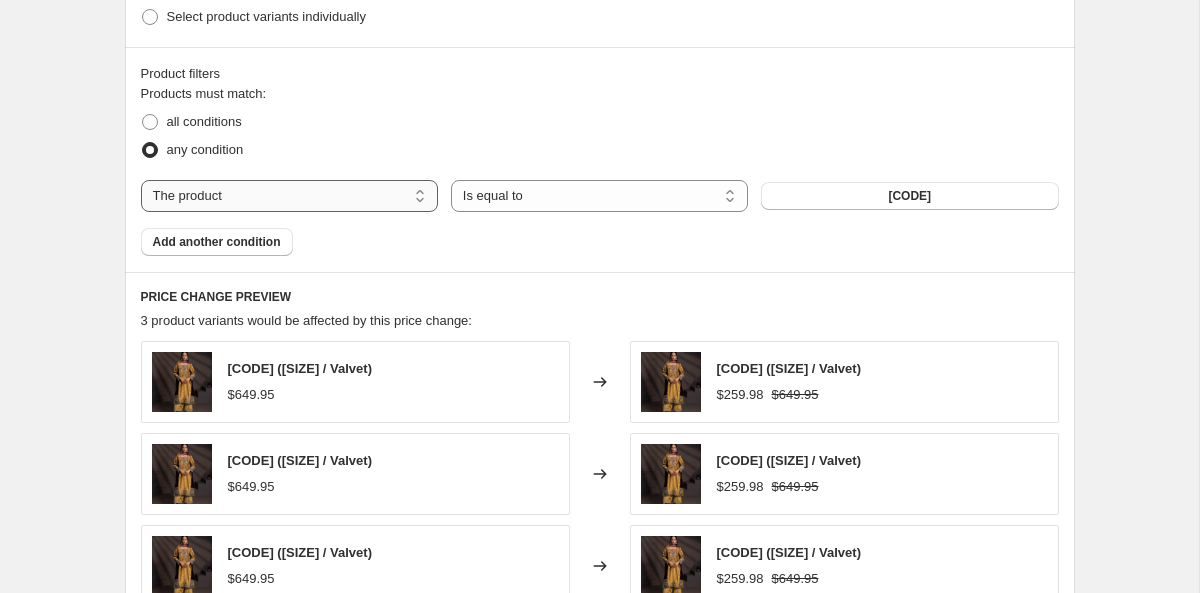 select on "tag" 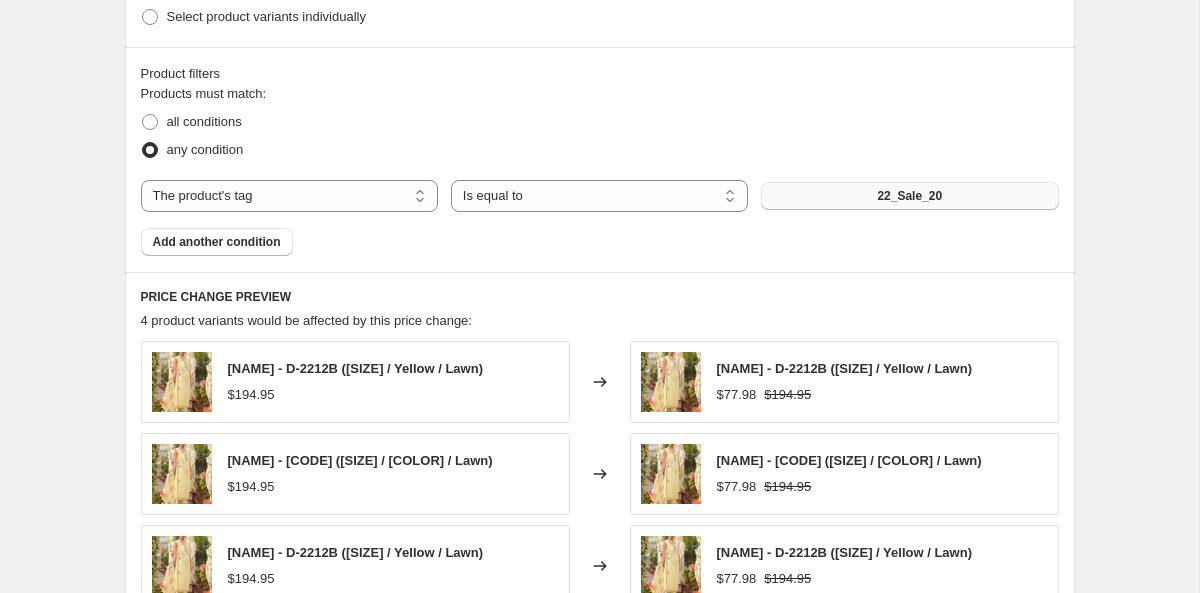 click on "22_Sale_20" at bounding box center [909, 196] 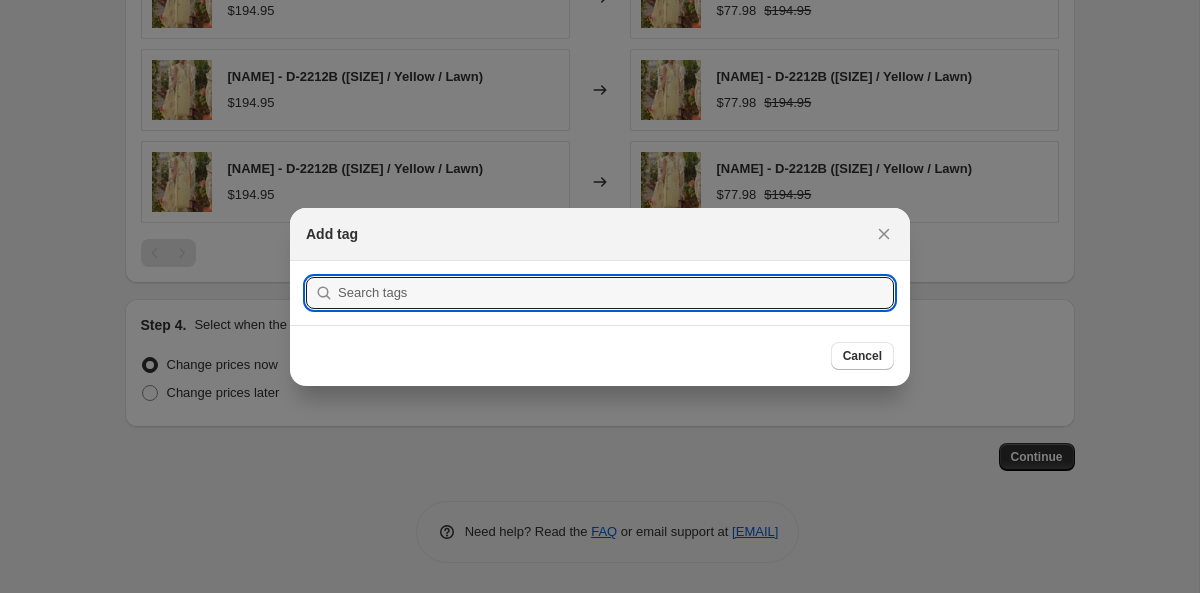 scroll, scrollTop: 1063, scrollLeft: 0, axis: vertical 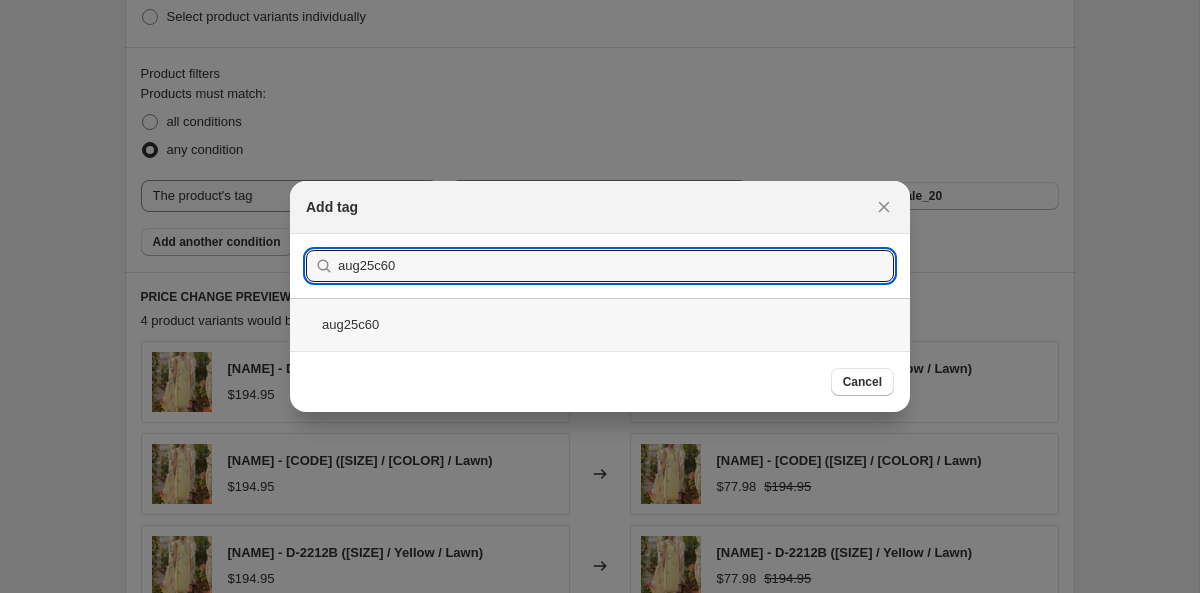 type on "aug25c60" 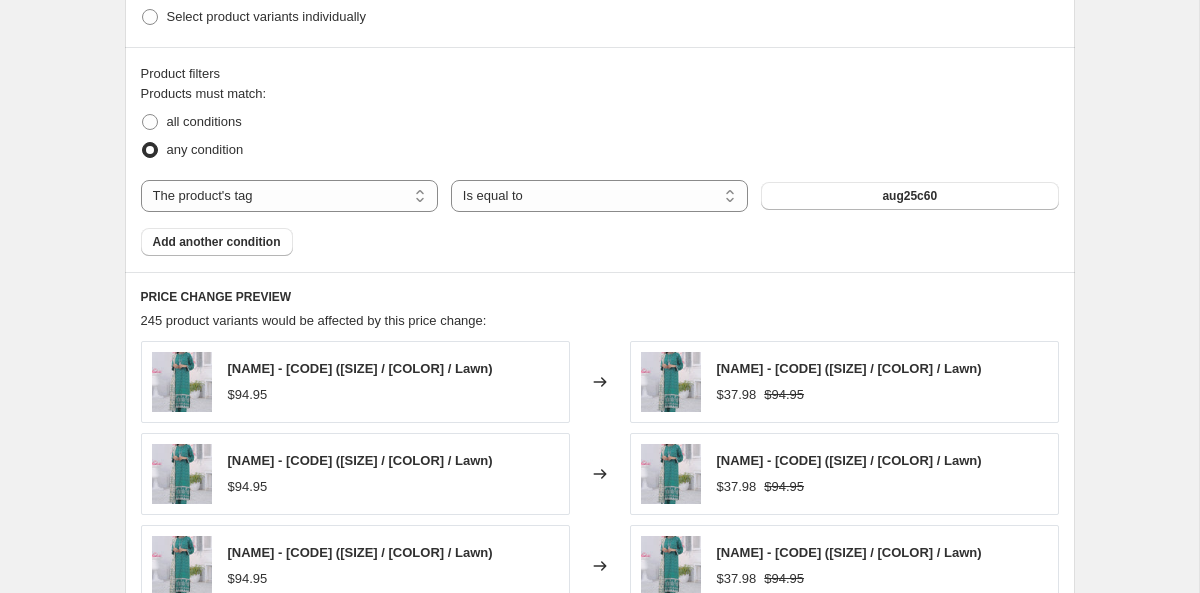 scroll, scrollTop: 1631, scrollLeft: 0, axis: vertical 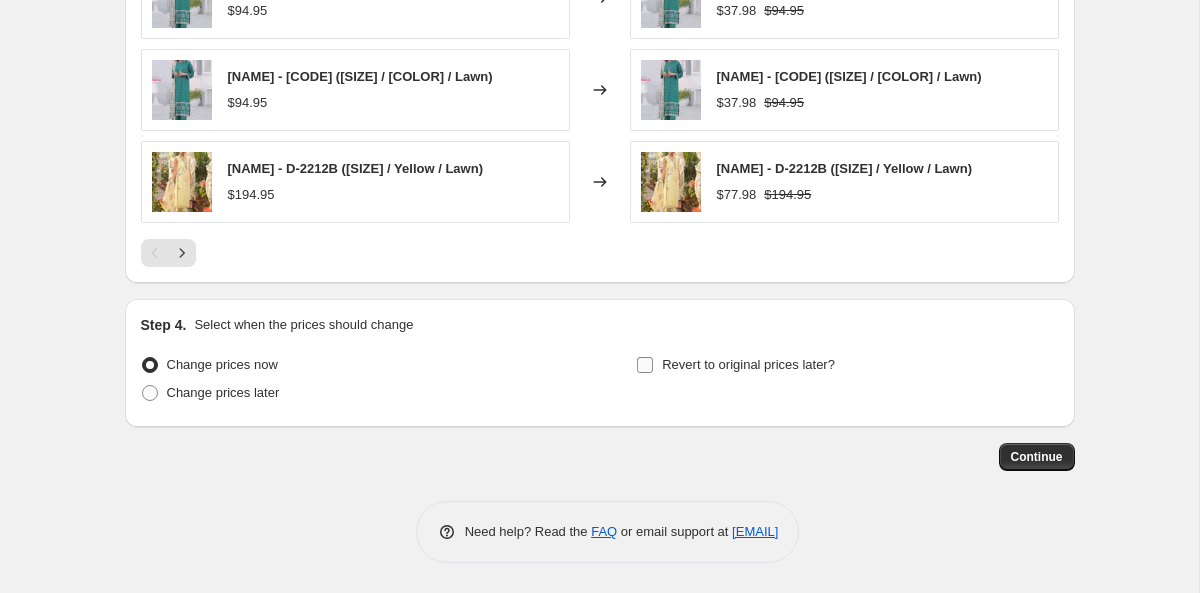 click on "Revert to original prices later?" at bounding box center [748, 364] 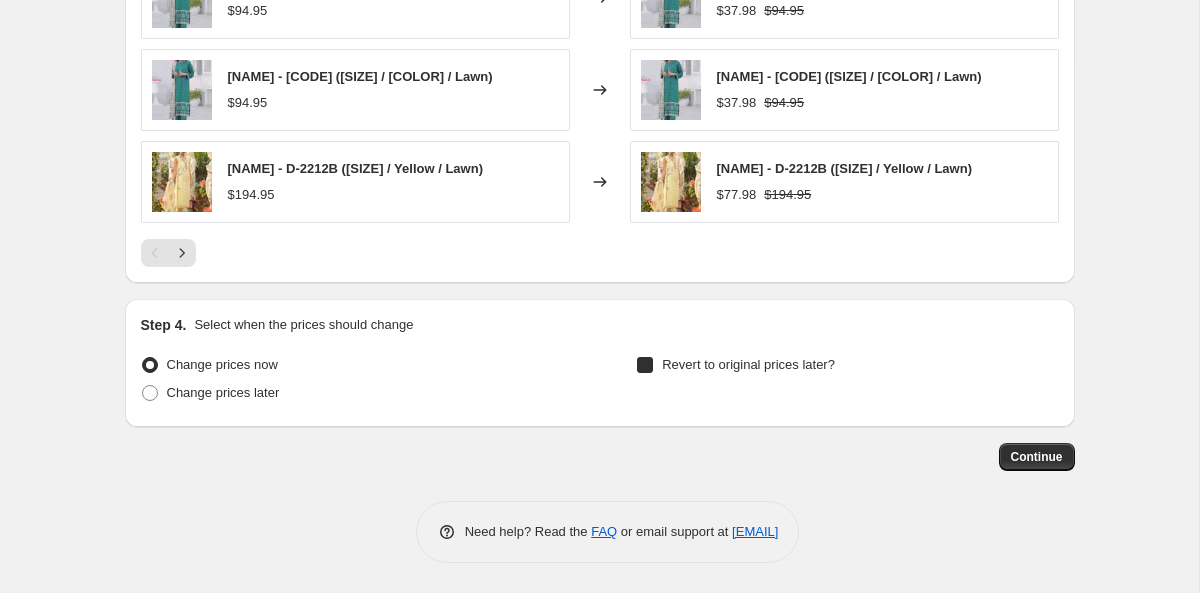 checkbox on "true" 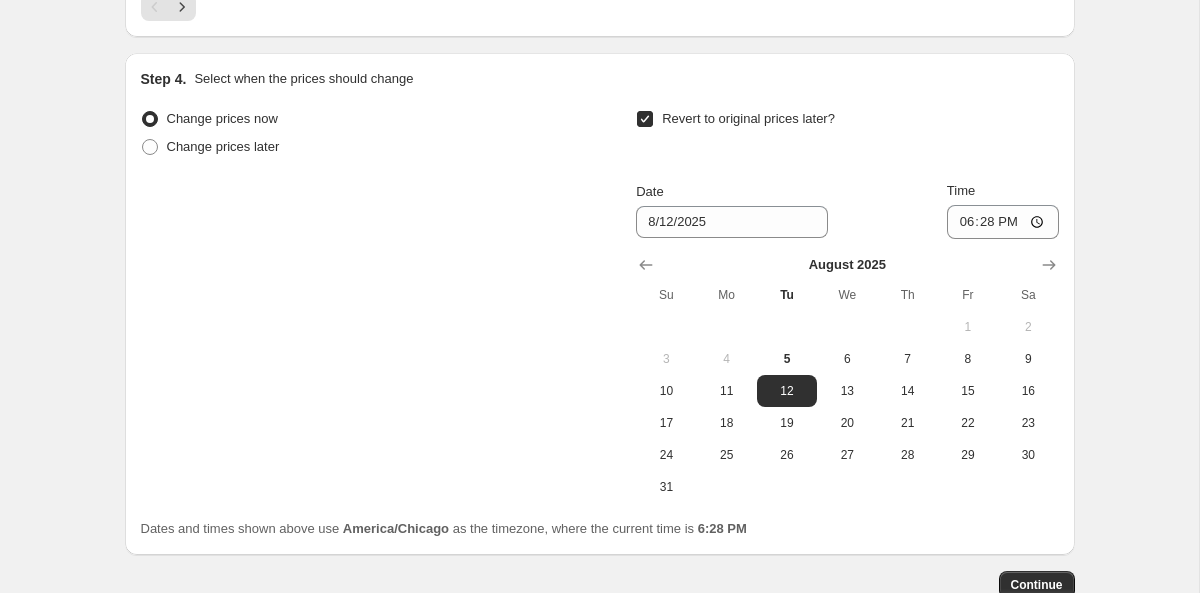 scroll, scrollTop: 1922, scrollLeft: 0, axis: vertical 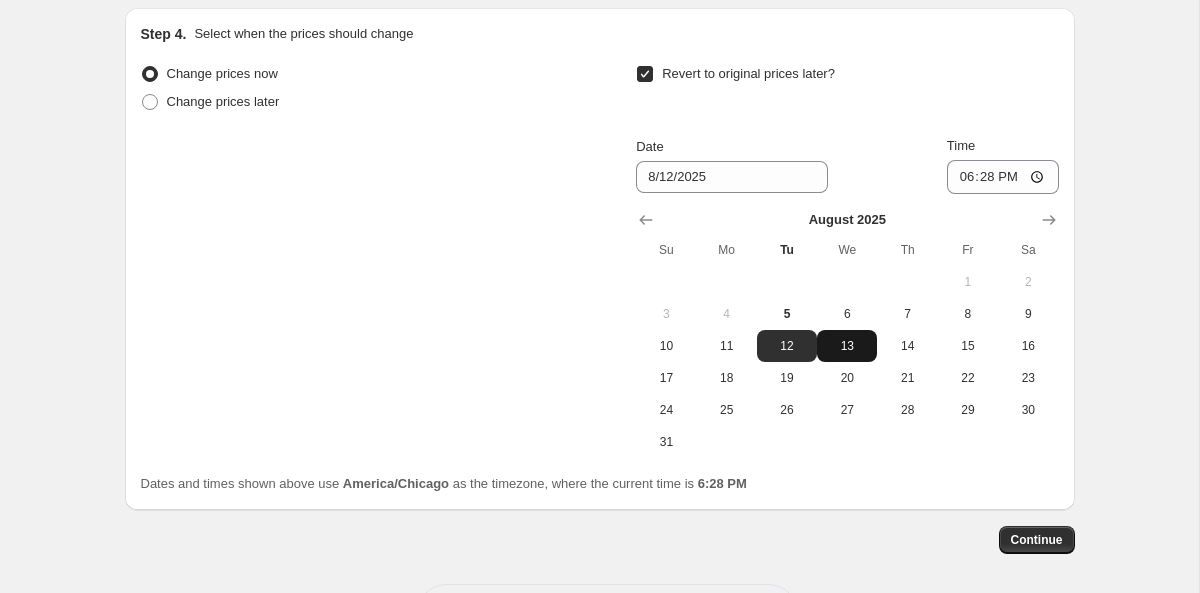 click on "13" at bounding box center (847, 346) 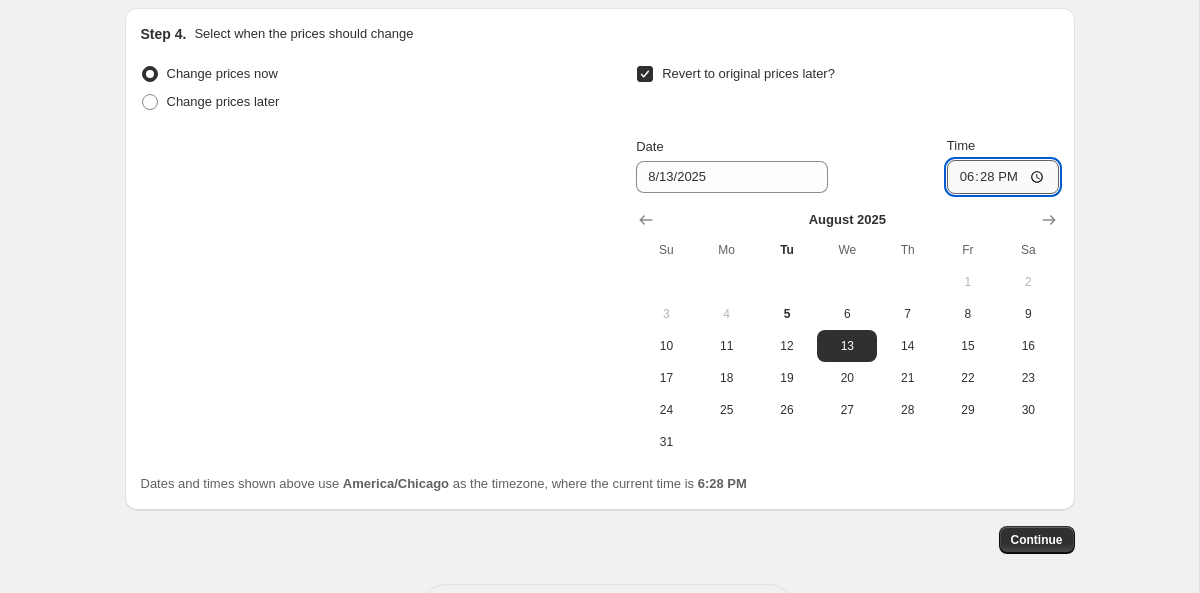 click on "18:28" at bounding box center (1003, 177) 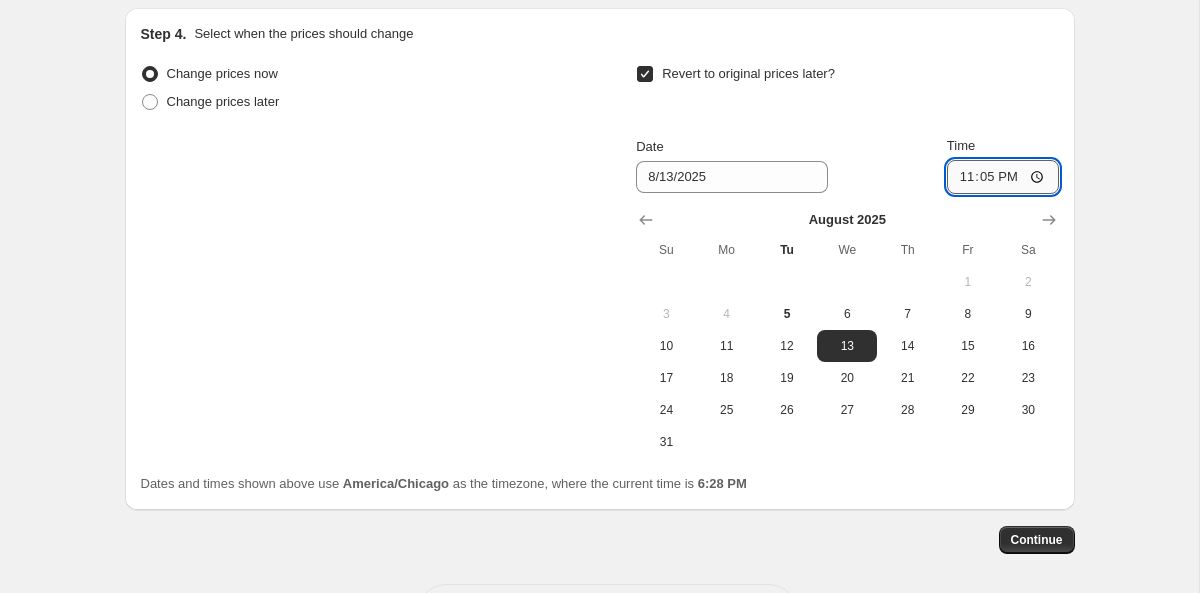 type on "23:59" 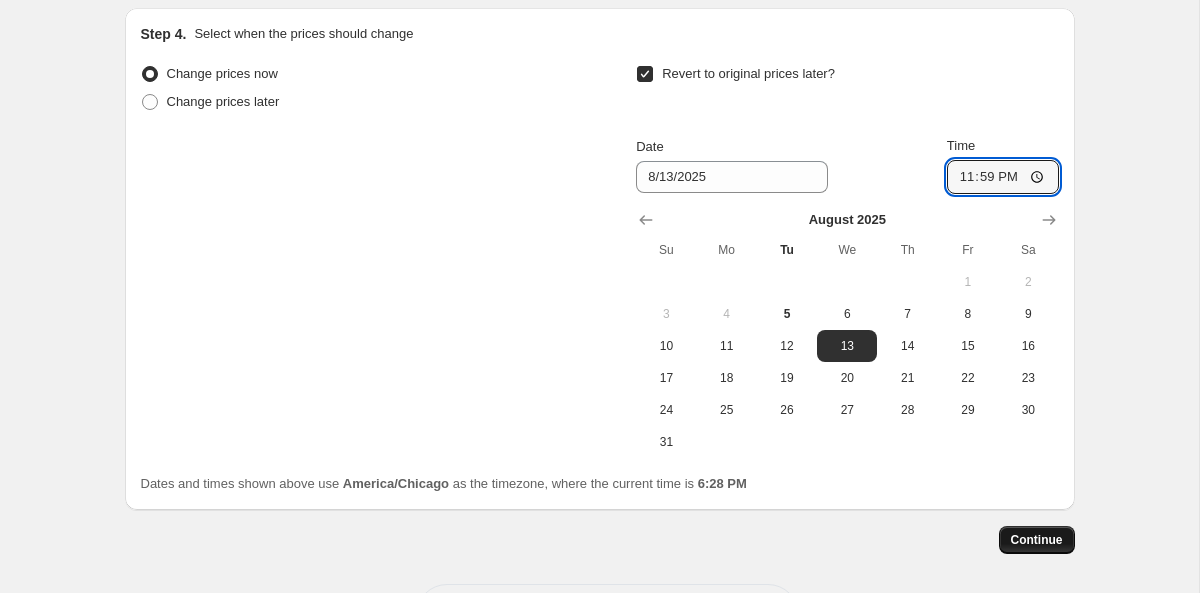 click on "Continue" at bounding box center (1037, 540) 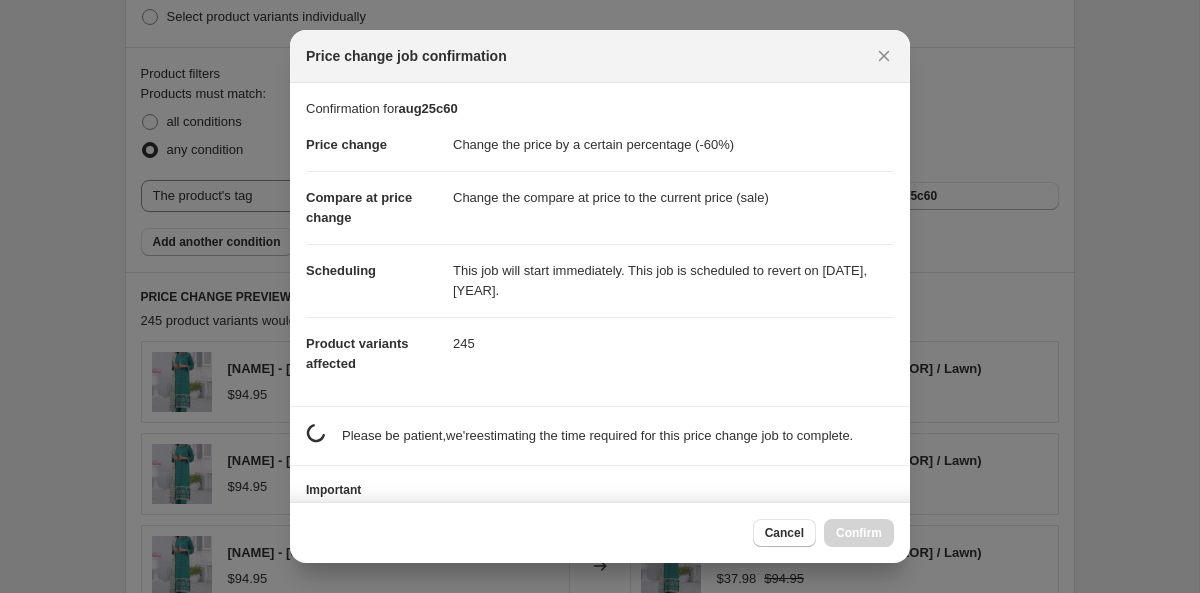 scroll, scrollTop: 1922, scrollLeft: 0, axis: vertical 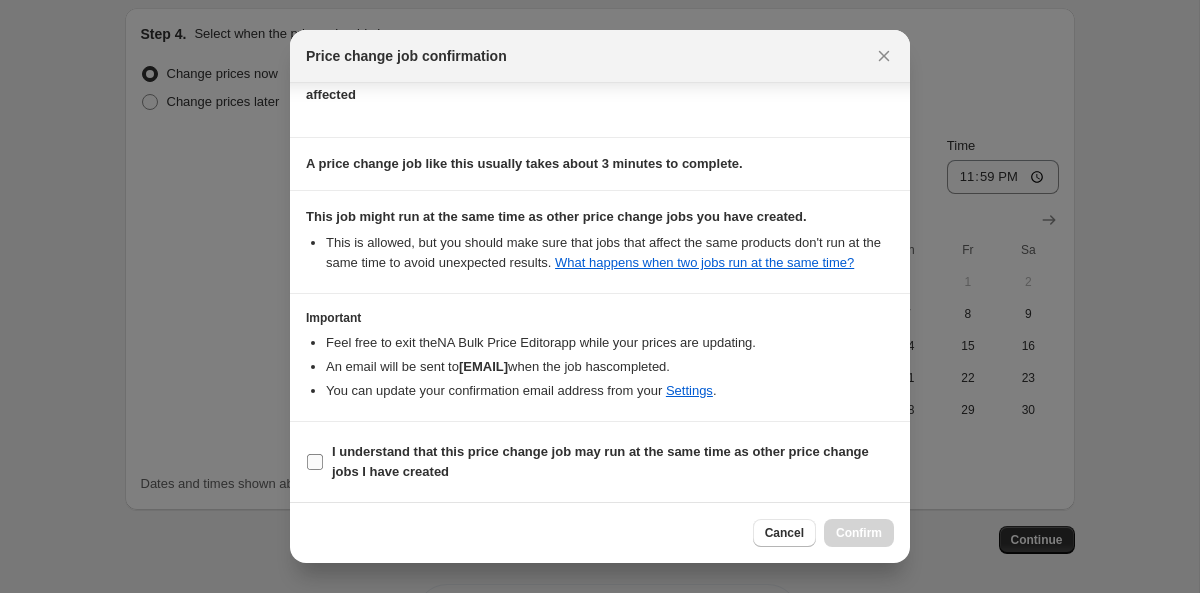 click on "I understand that this price change job may run at the same time as other price change jobs I have created" at bounding box center [600, 461] 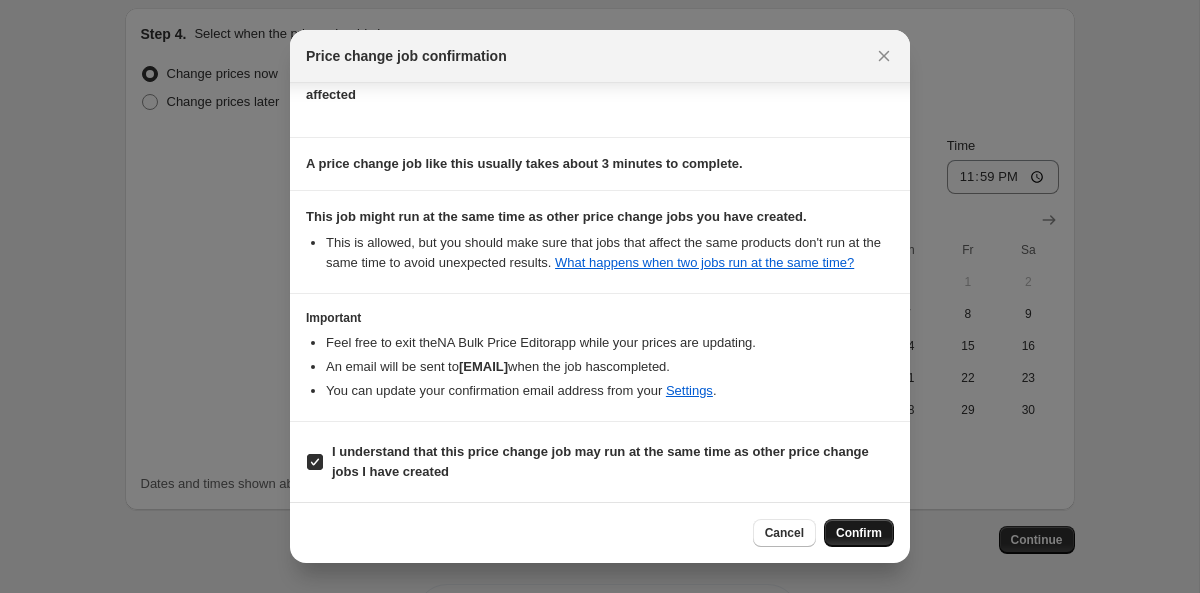 click on "Confirm" at bounding box center (859, 533) 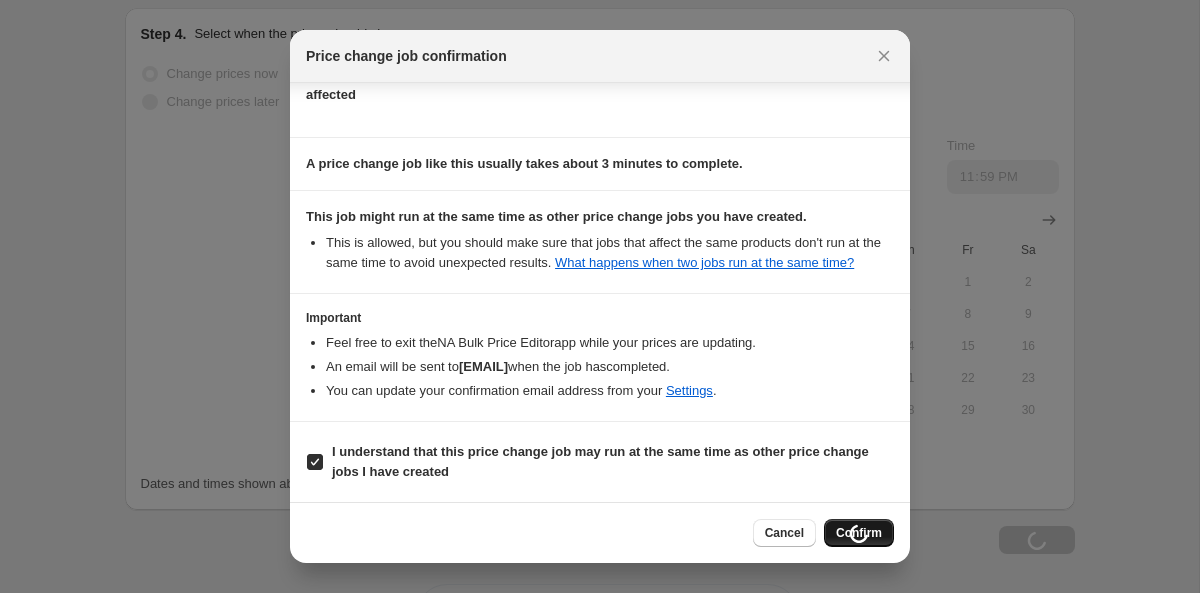 scroll, scrollTop: 1990, scrollLeft: 0, axis: vertical 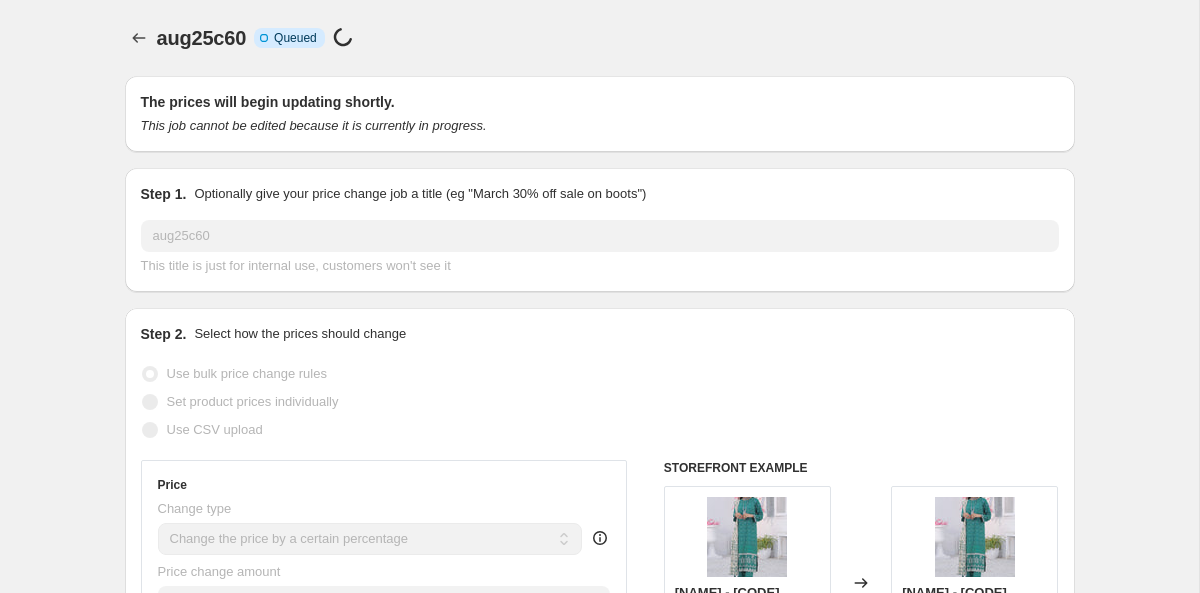 select on "percentage" 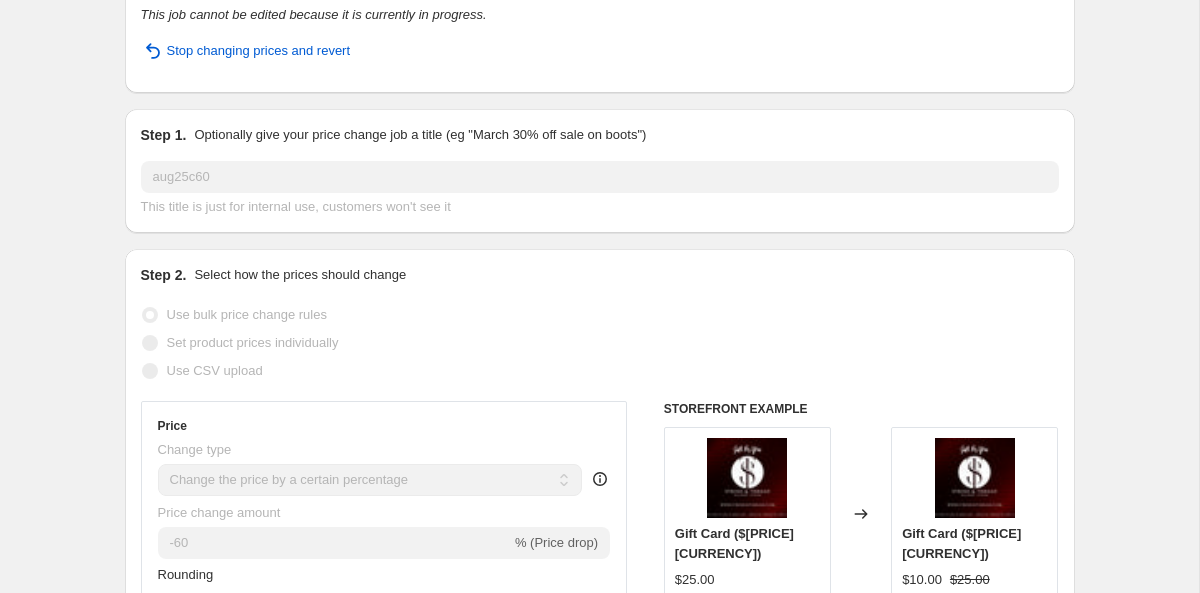 scroll, scrollTop: 141, scrollLeft: 0, axis: vertical 